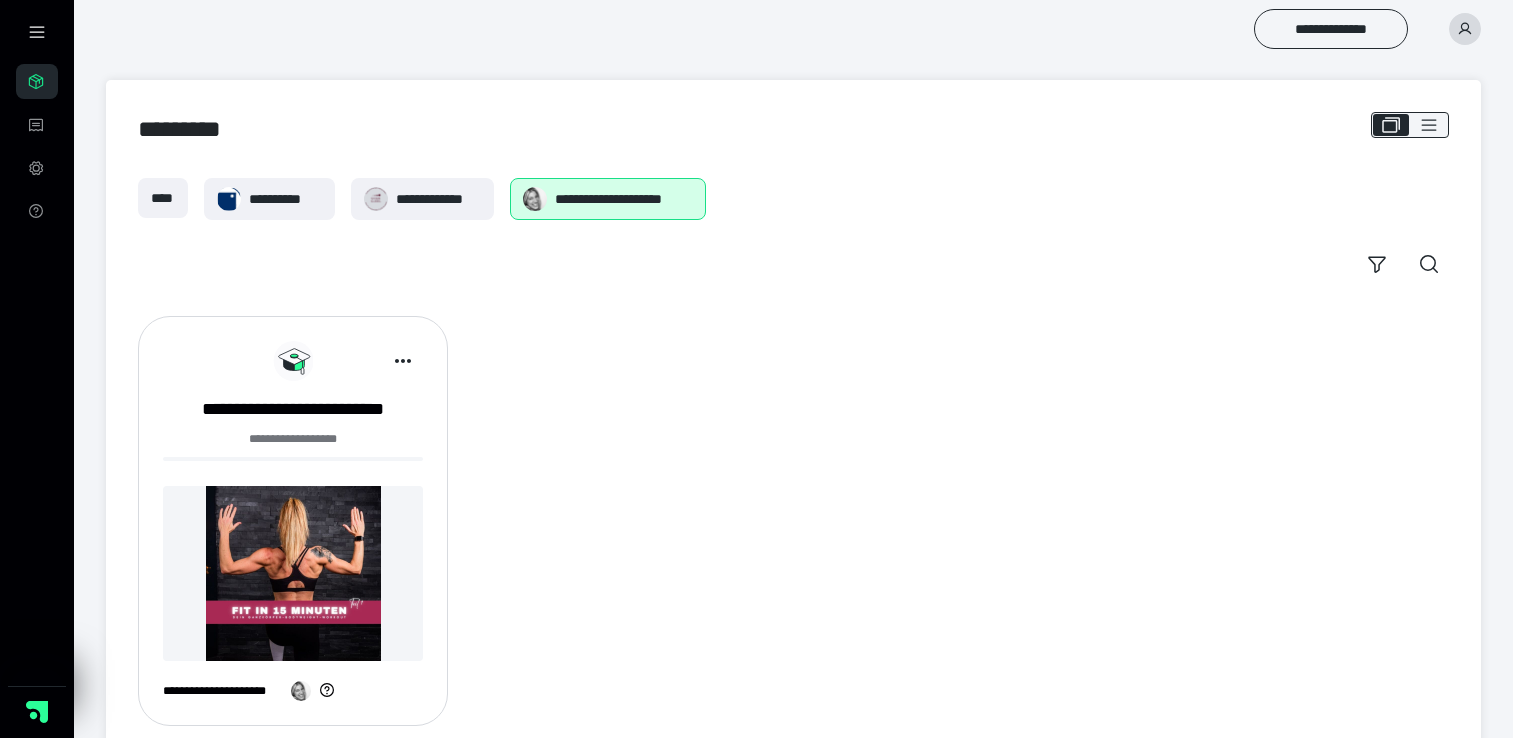 scroll, scrollTop: 0, scrollLeft: 0, axis: both 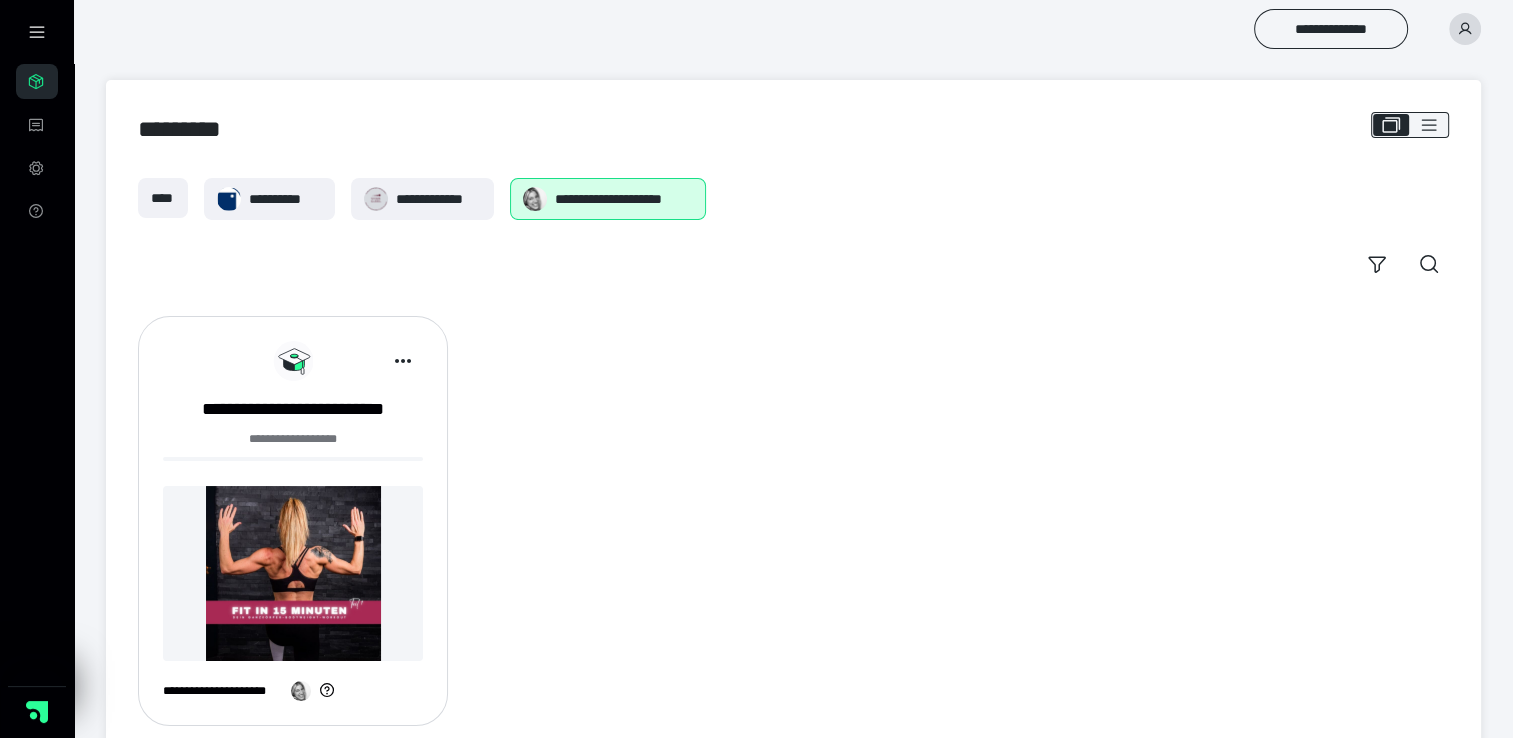 click at bounding box center (368, 361) 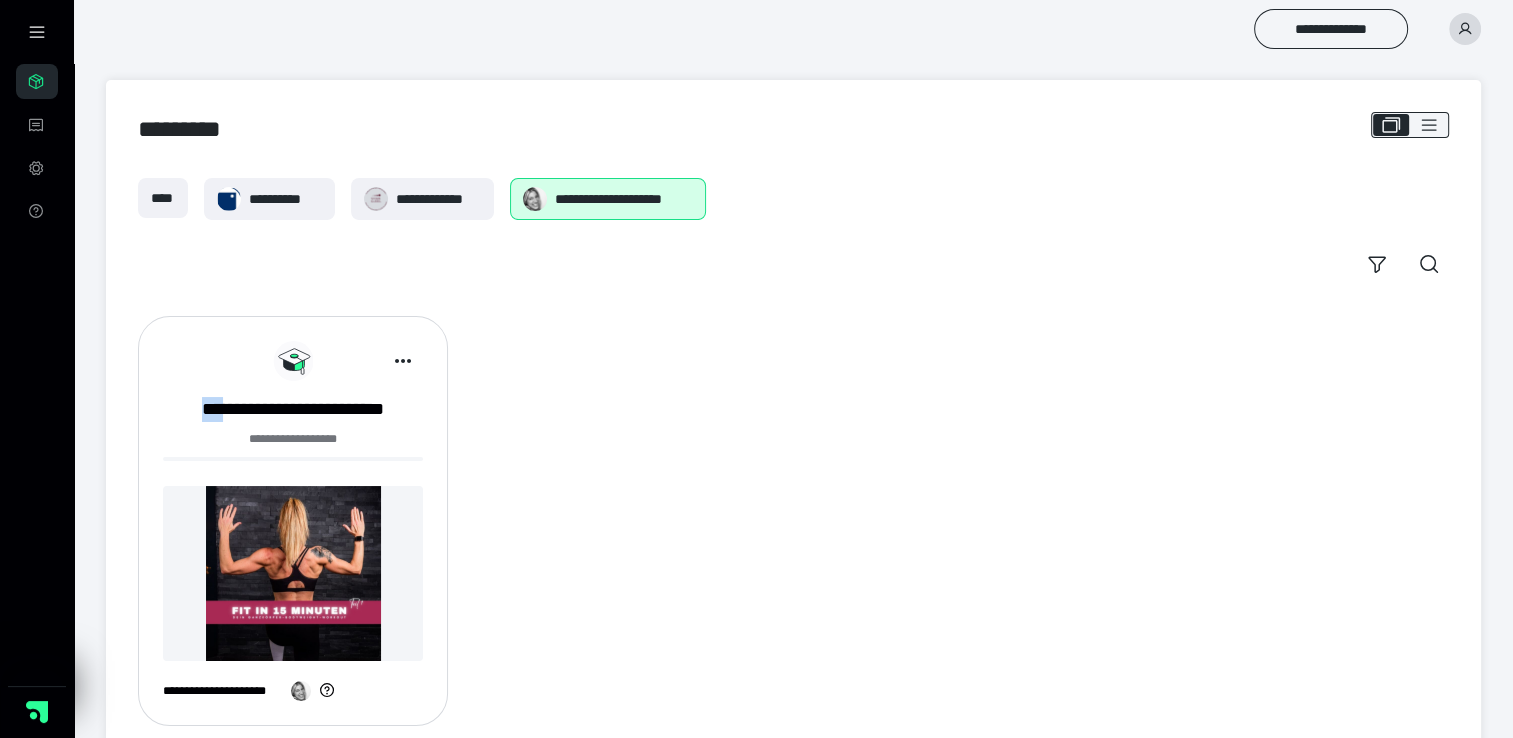click at bounding box center [368, 361] 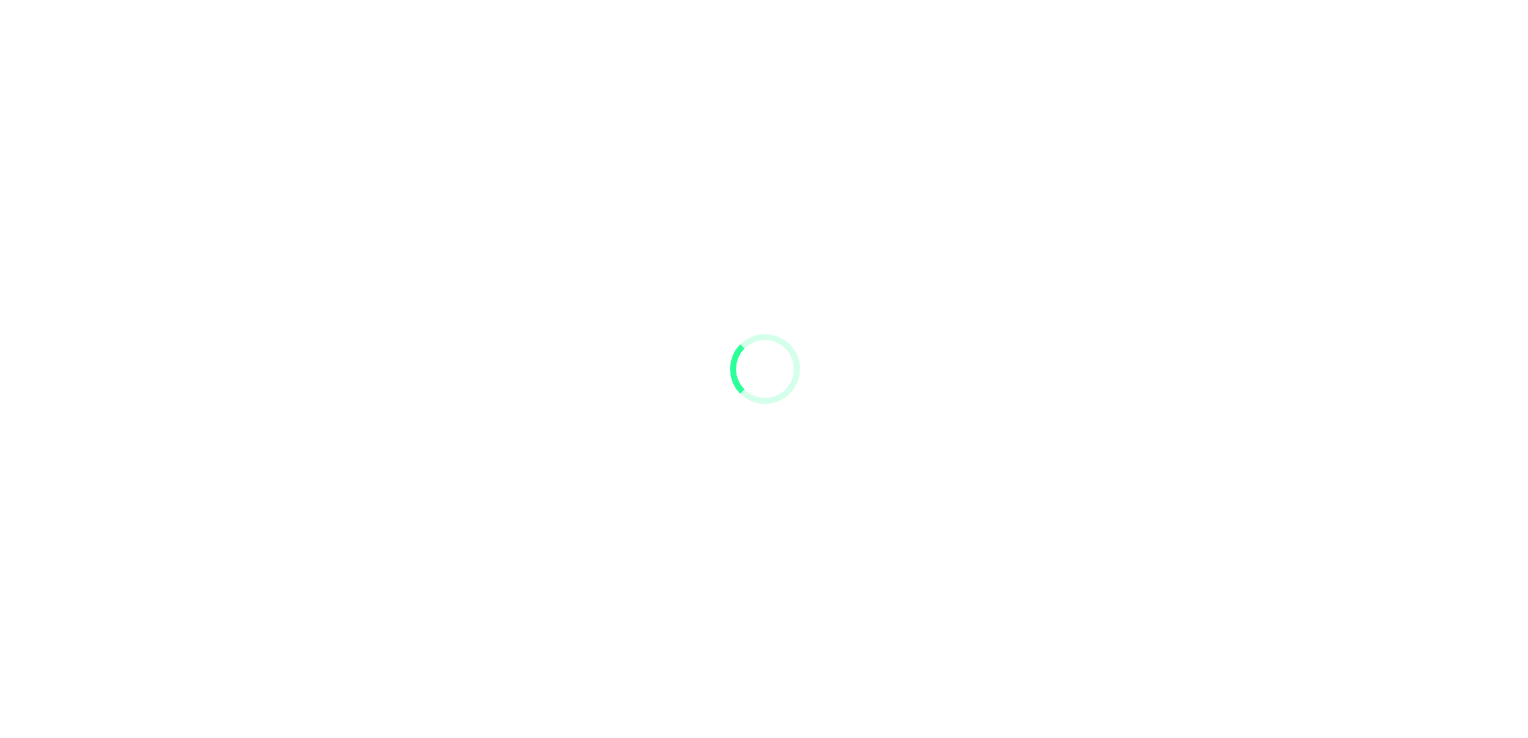scroll, scrollTop: 0, scrollLeft: 0, axis: both 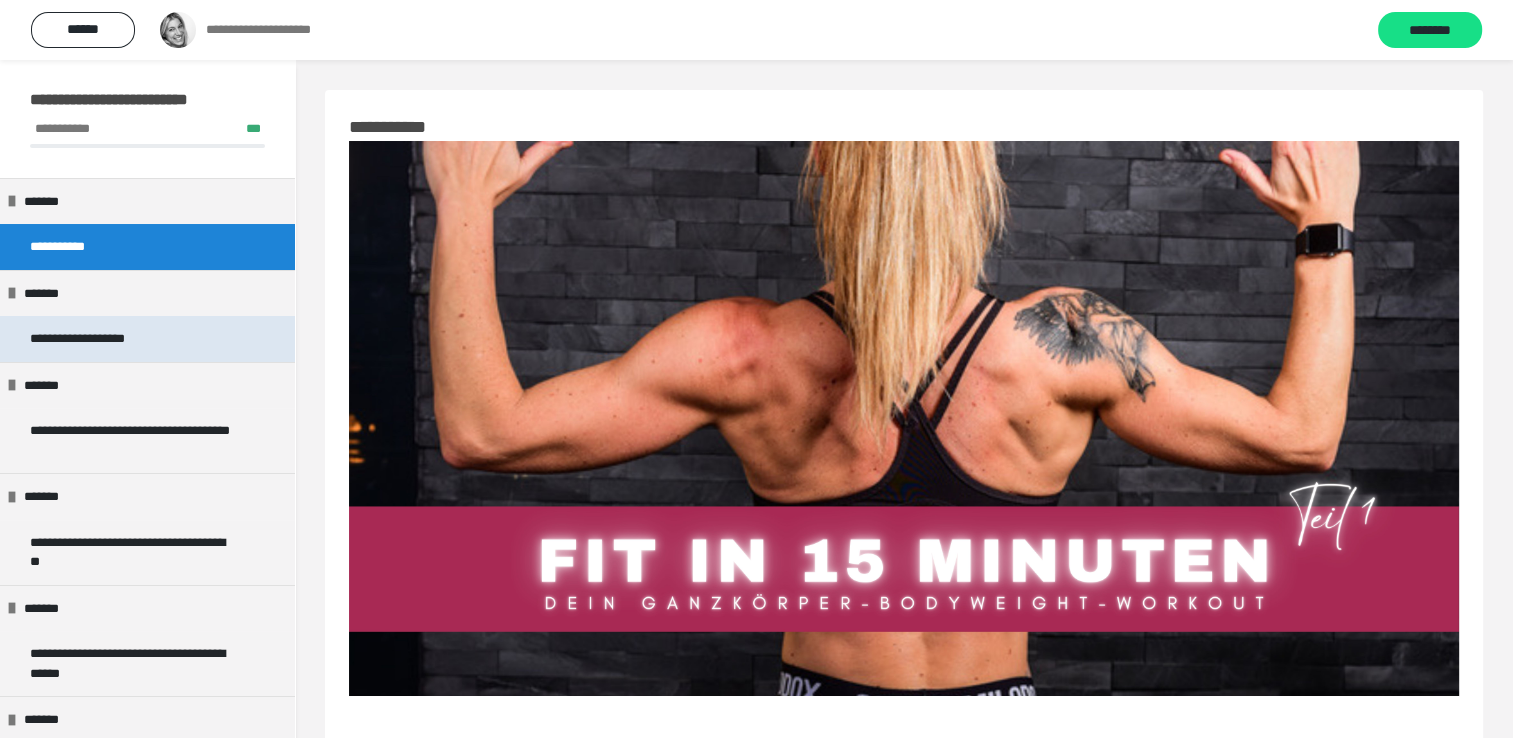 click on "**********" at bounding box center (104, 339) 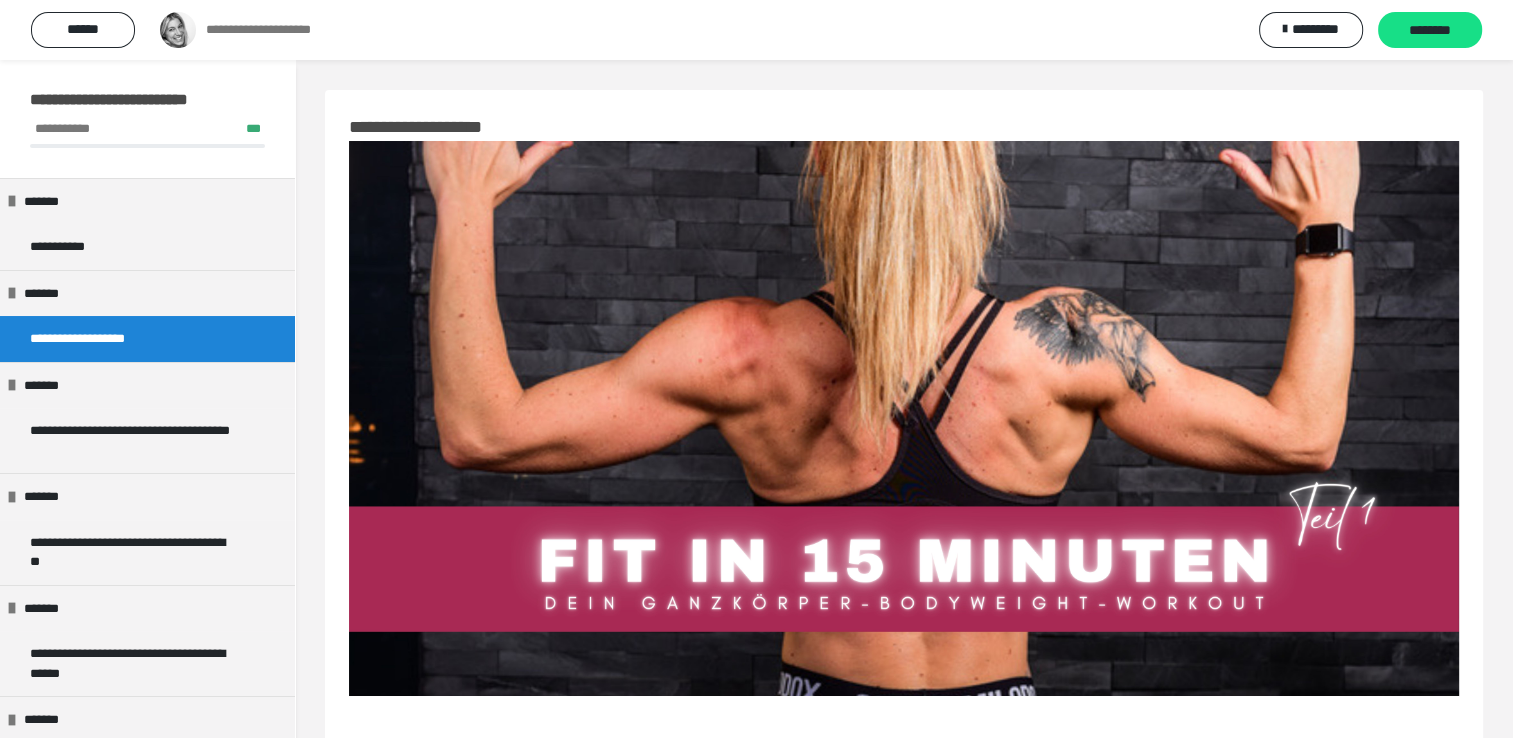 click on "**********" at bounding box center (104, 339) 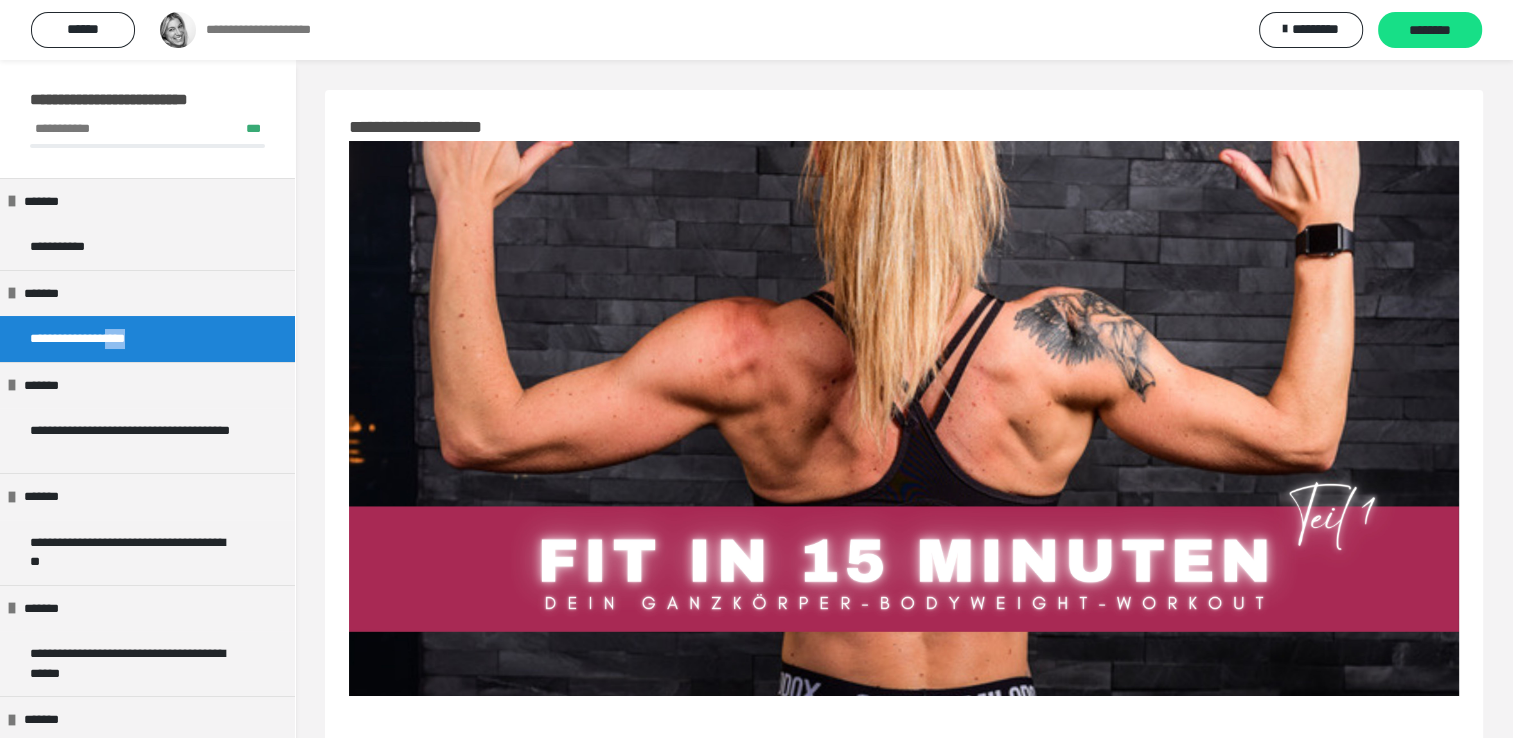 click on "**********" at bounding box center [104, 339] 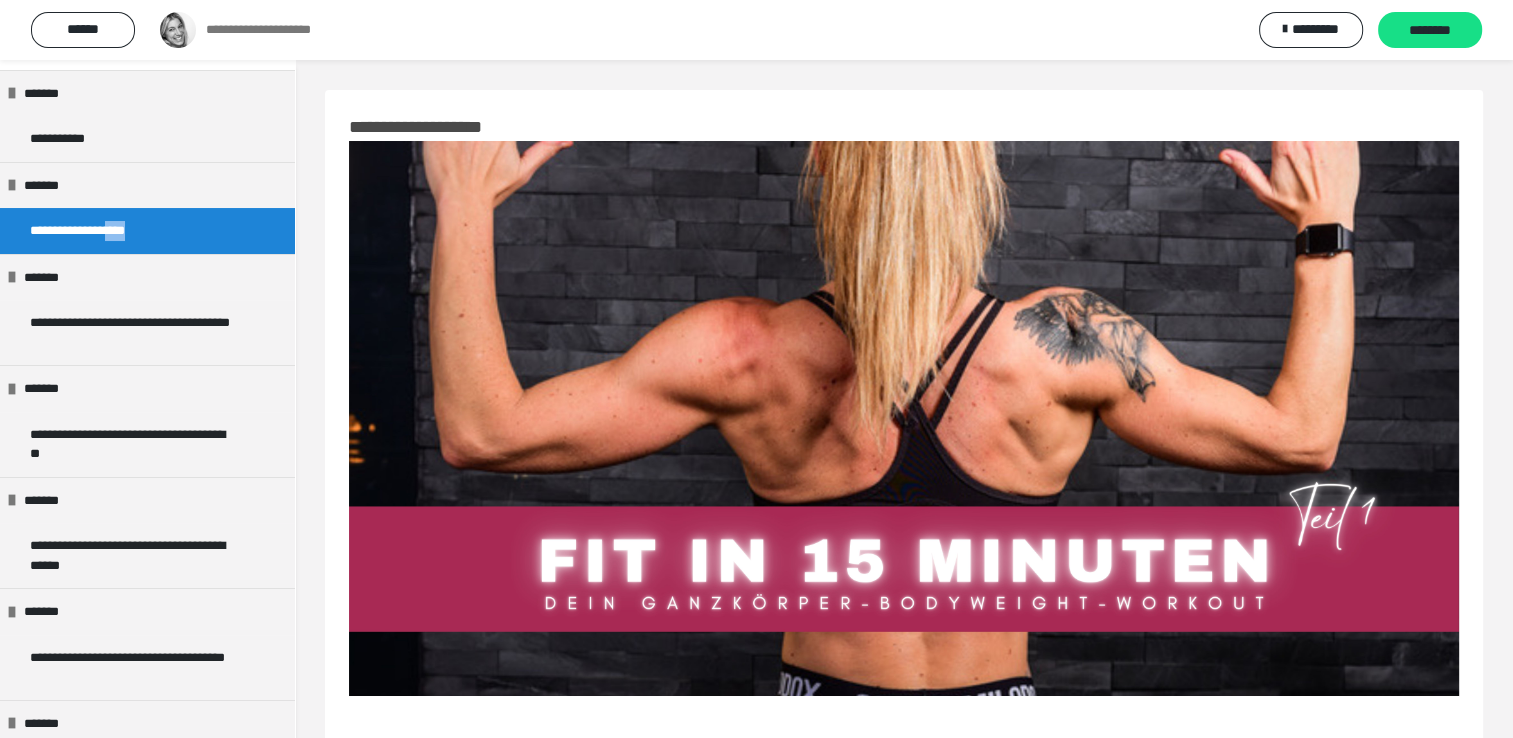 scroll, scrollTop: 120, scrollLeft: 0, axis: vertical 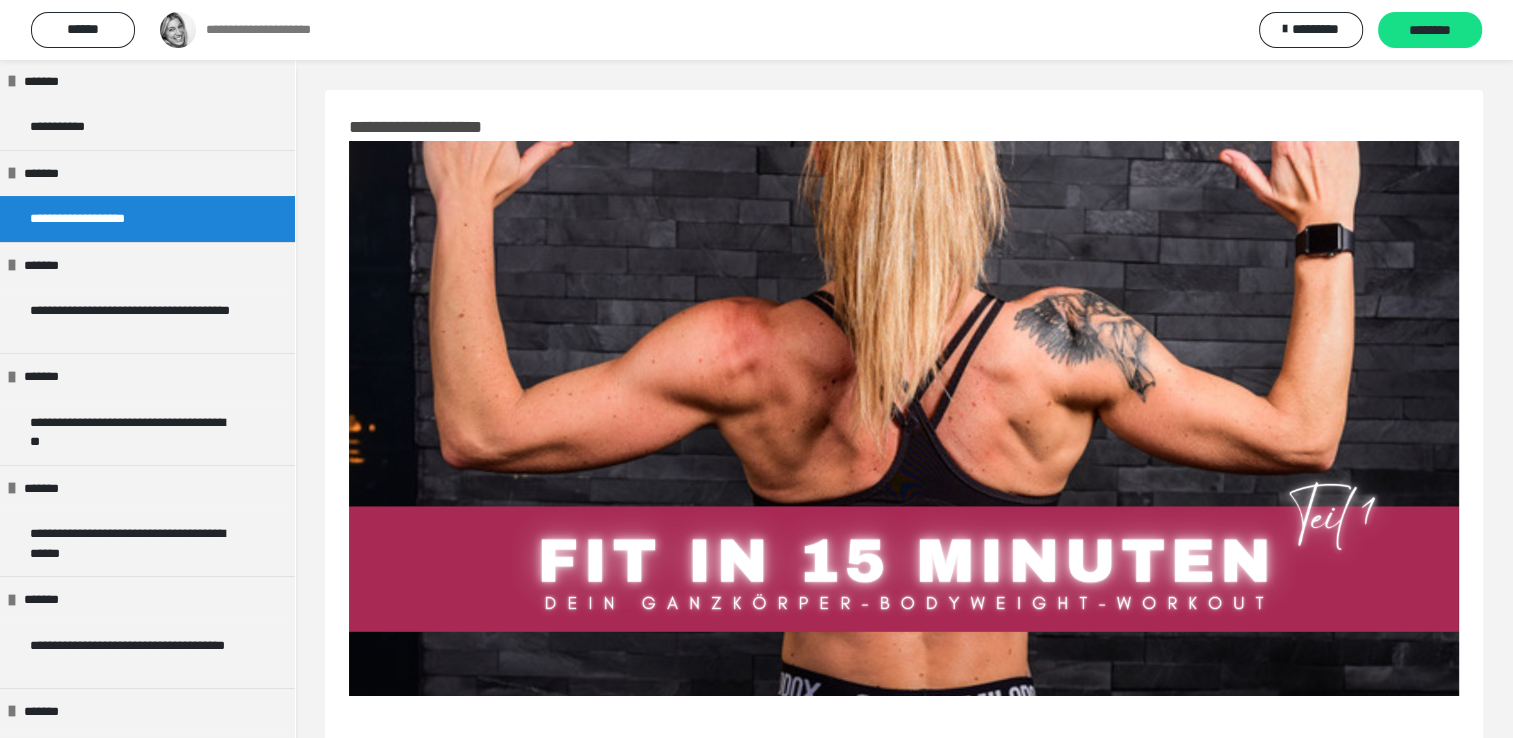 click on "**********" at bounding box center (104, 219) 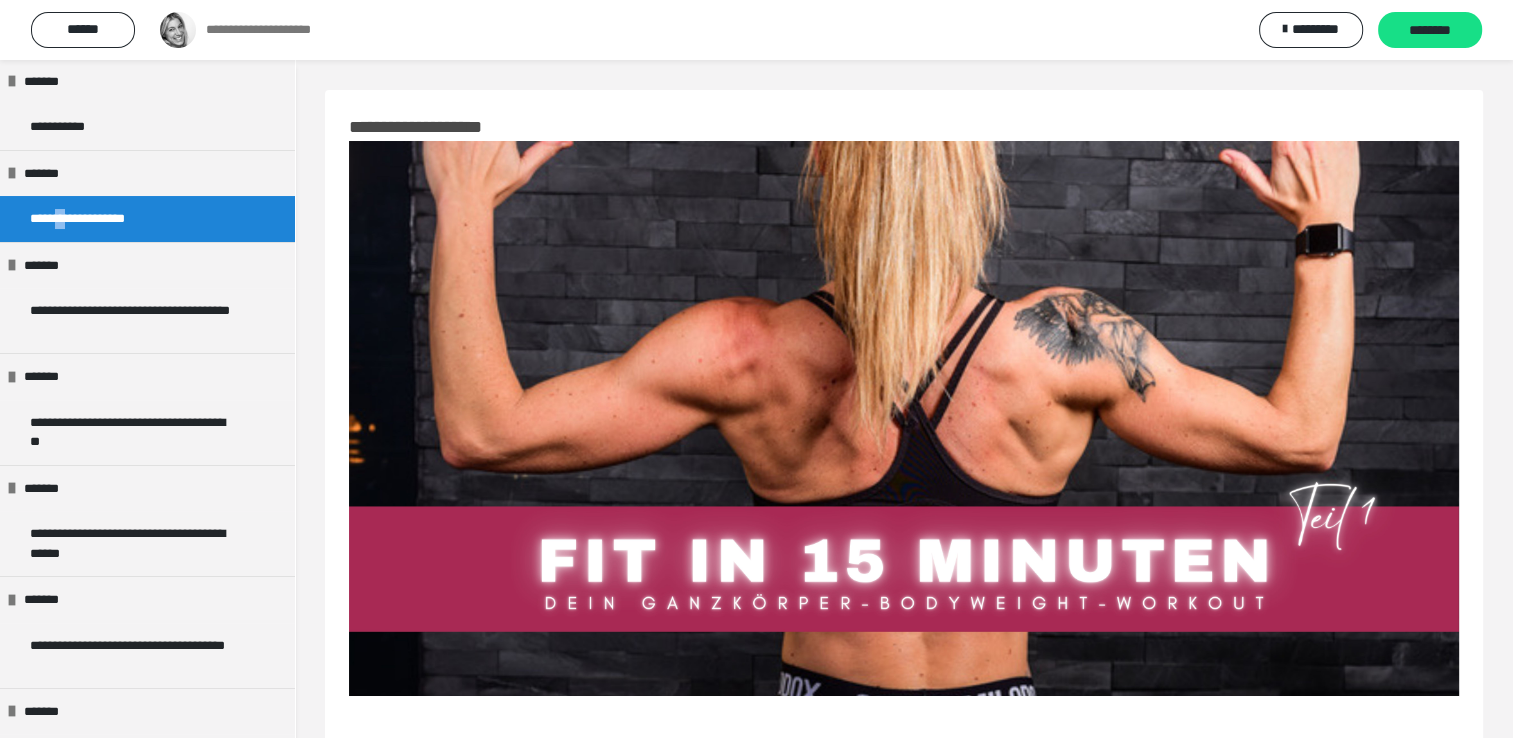 click on "**********" at bounding box center (104, 219) 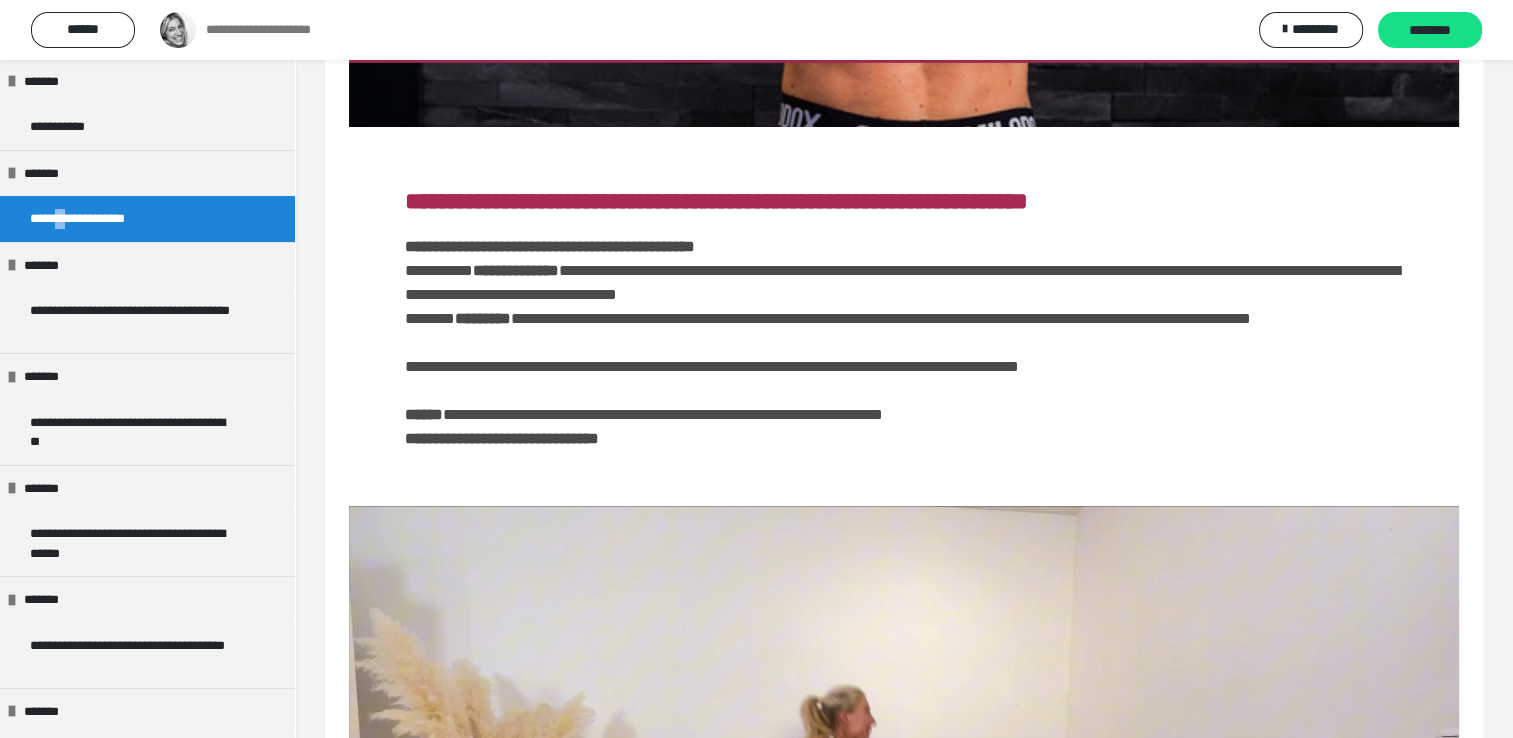 scroll, scrollTop: 640, scrollLeft: 0, axis: vertical 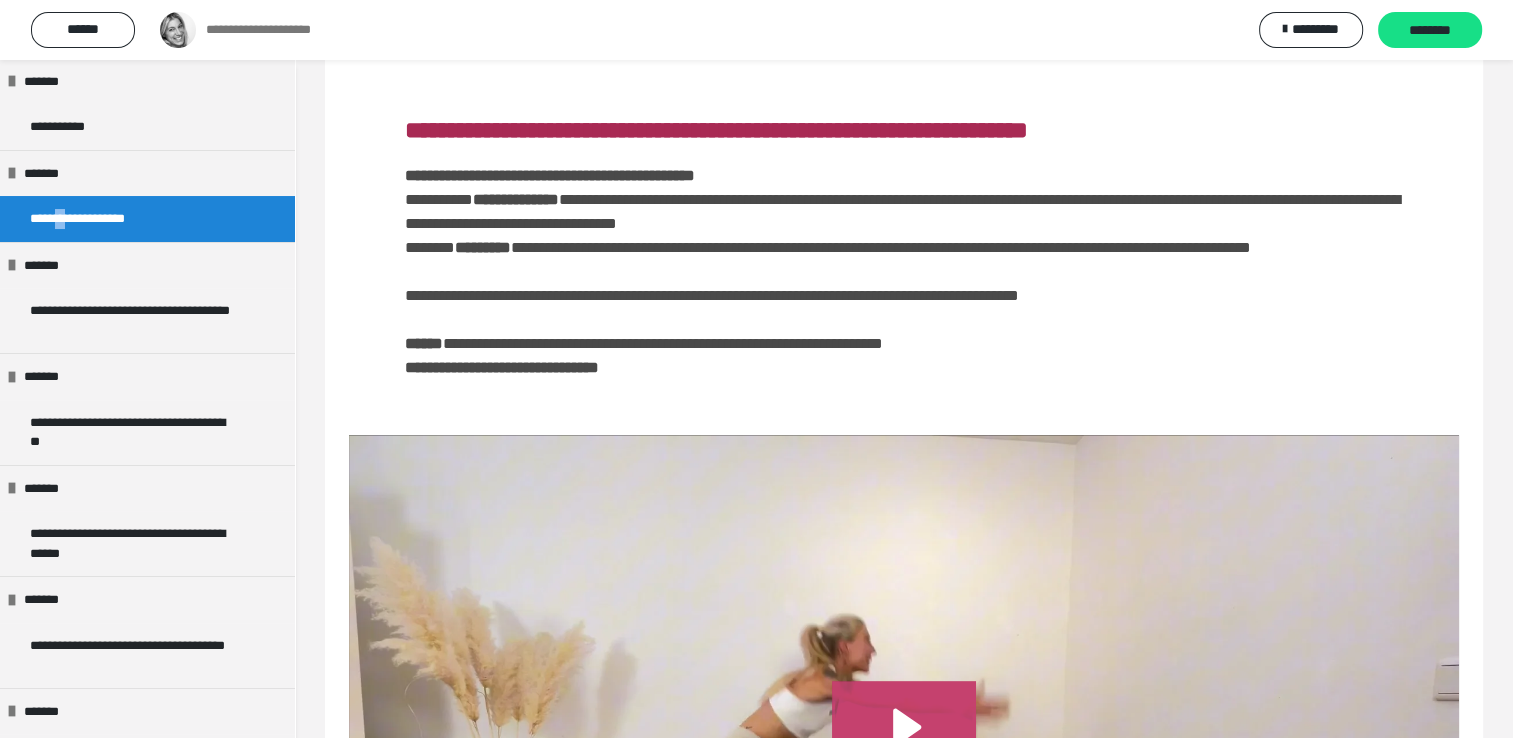 click 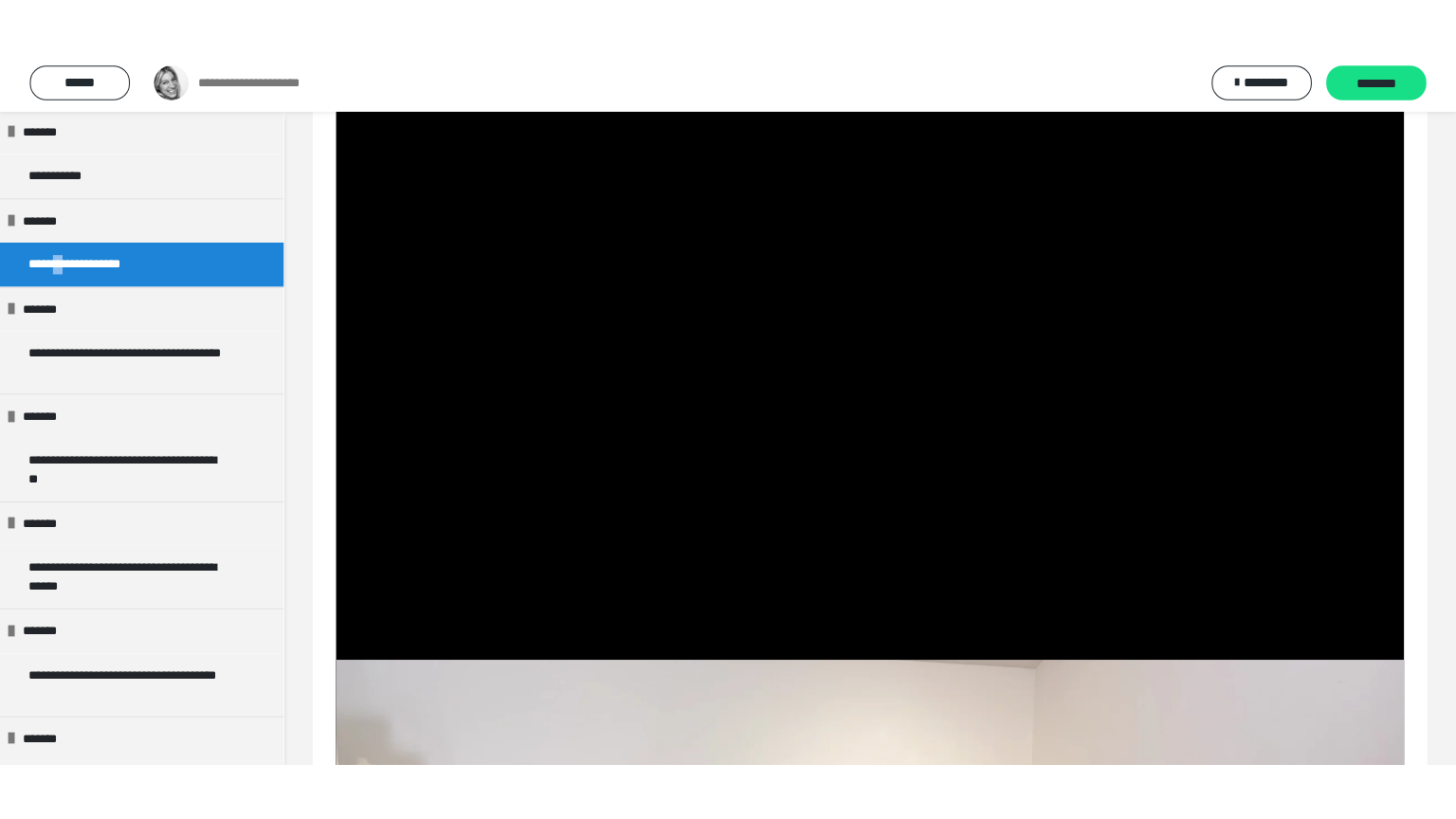scroll, scrollTop: 1024, scrollLeft: 0, axis: vertical 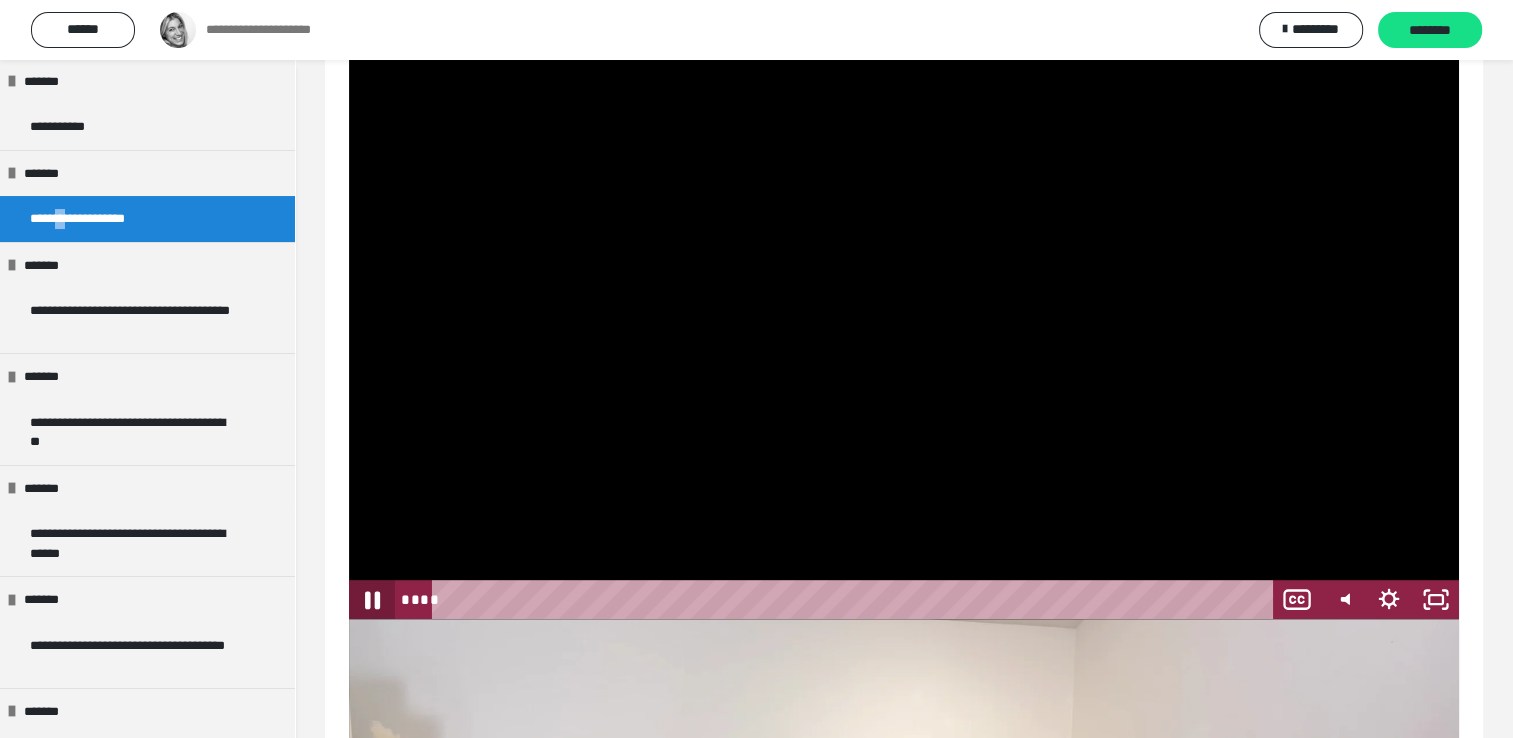 click 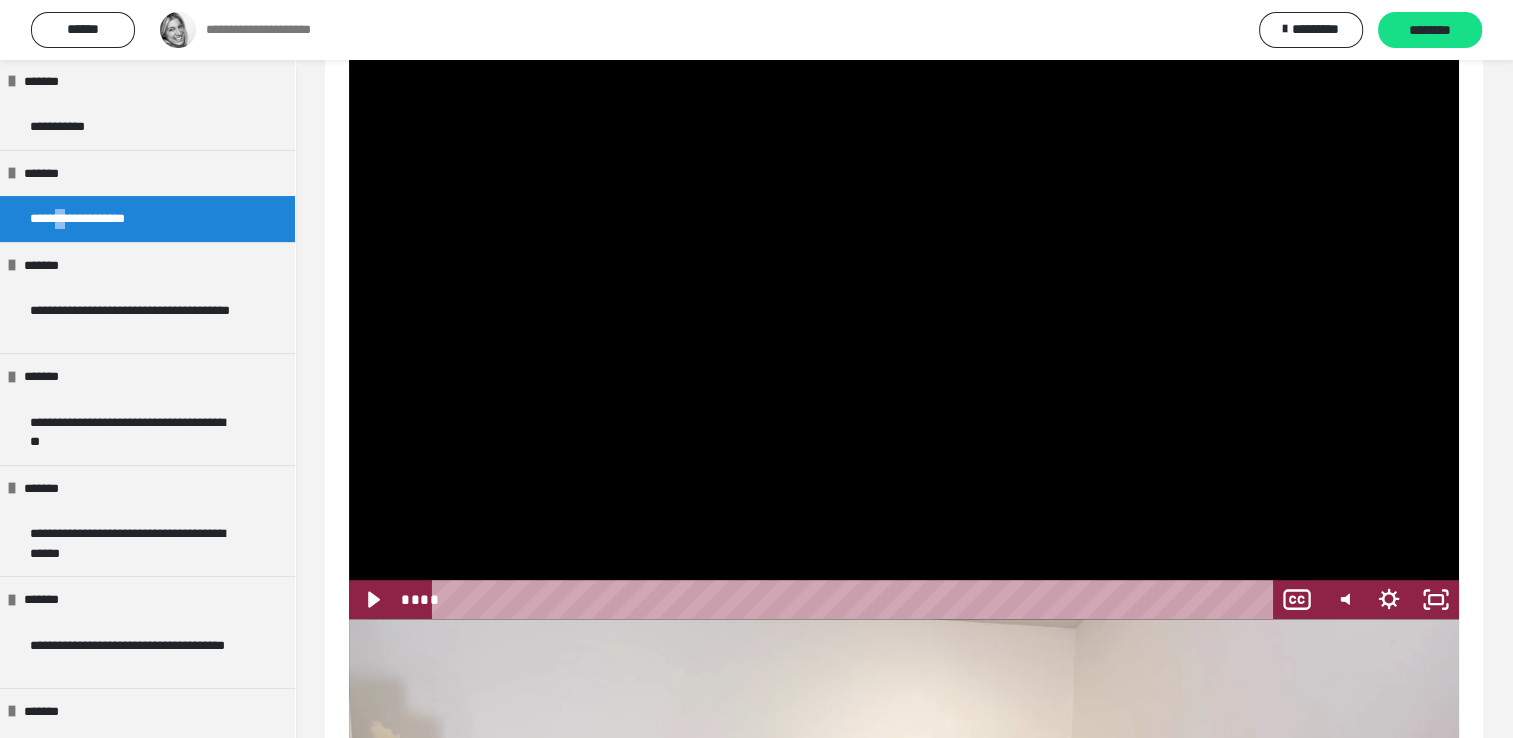 click at bounding box center (904, 307) 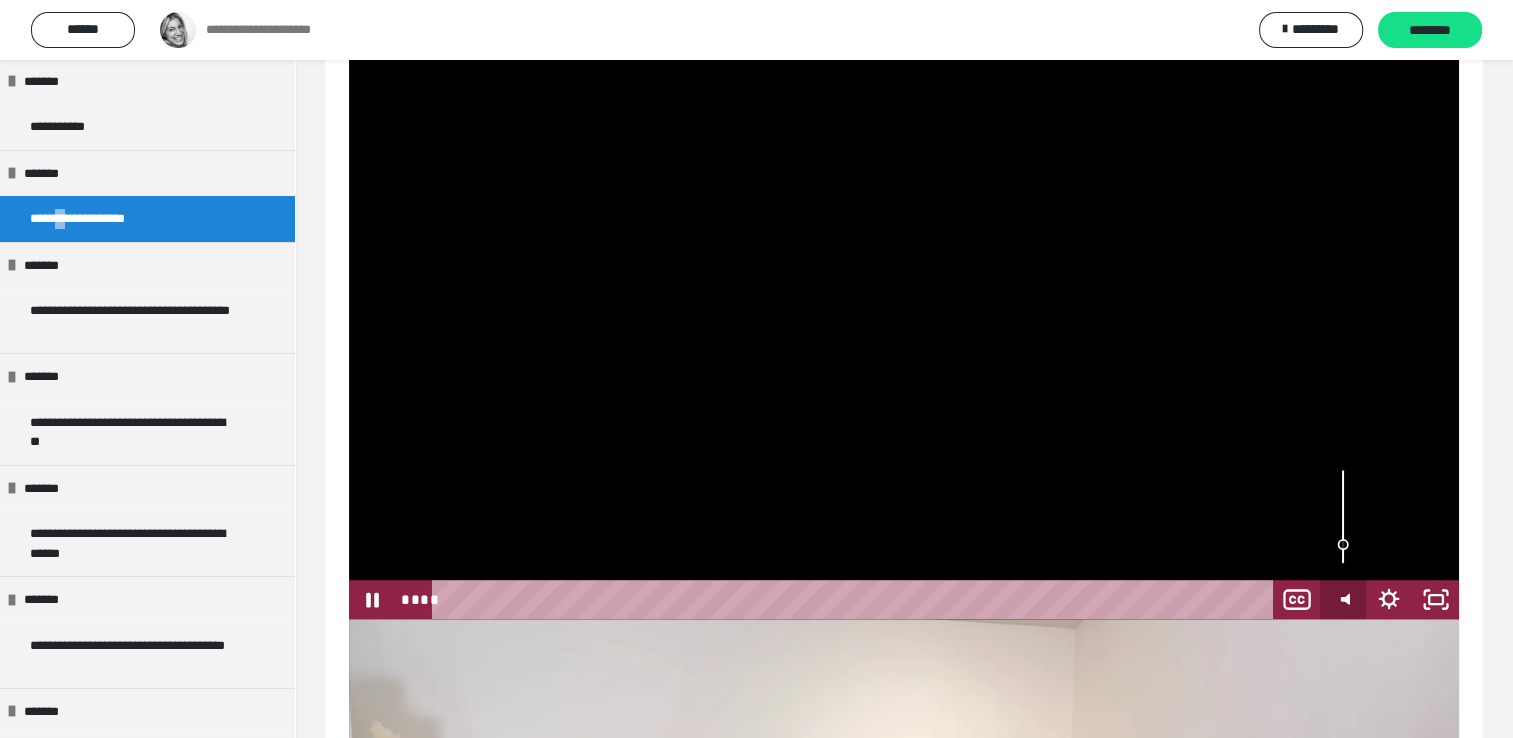 type 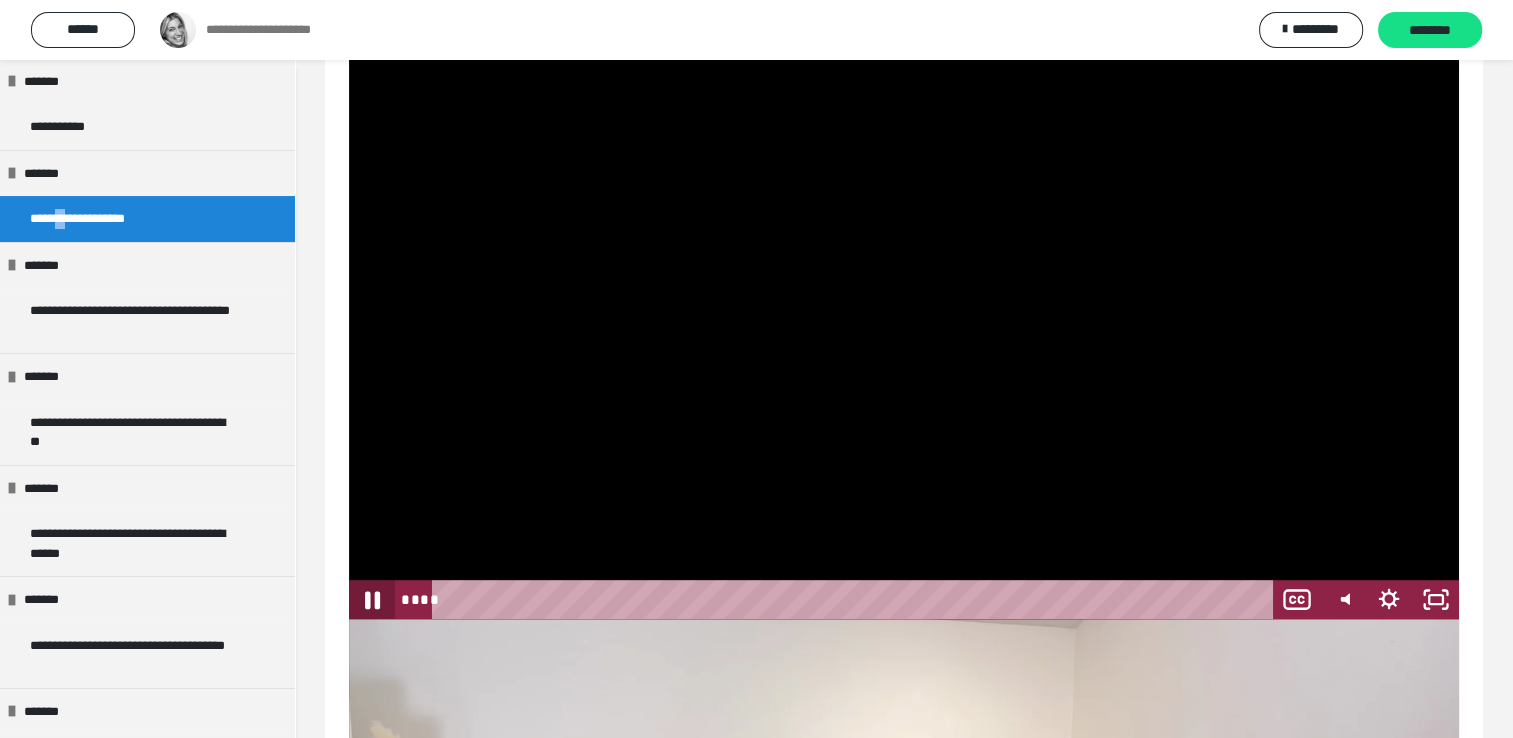 click 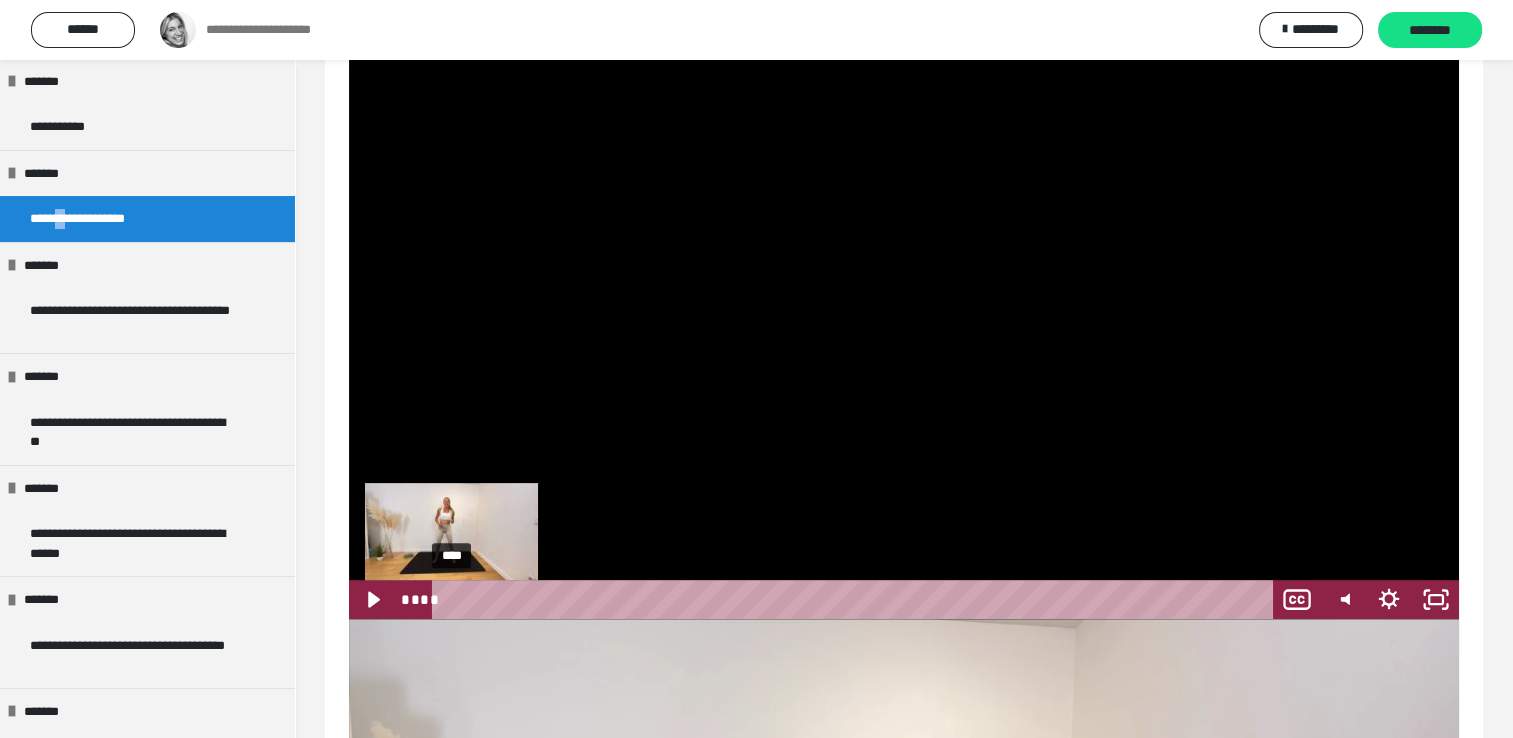 click on "****" at bounding box center (855, 599) 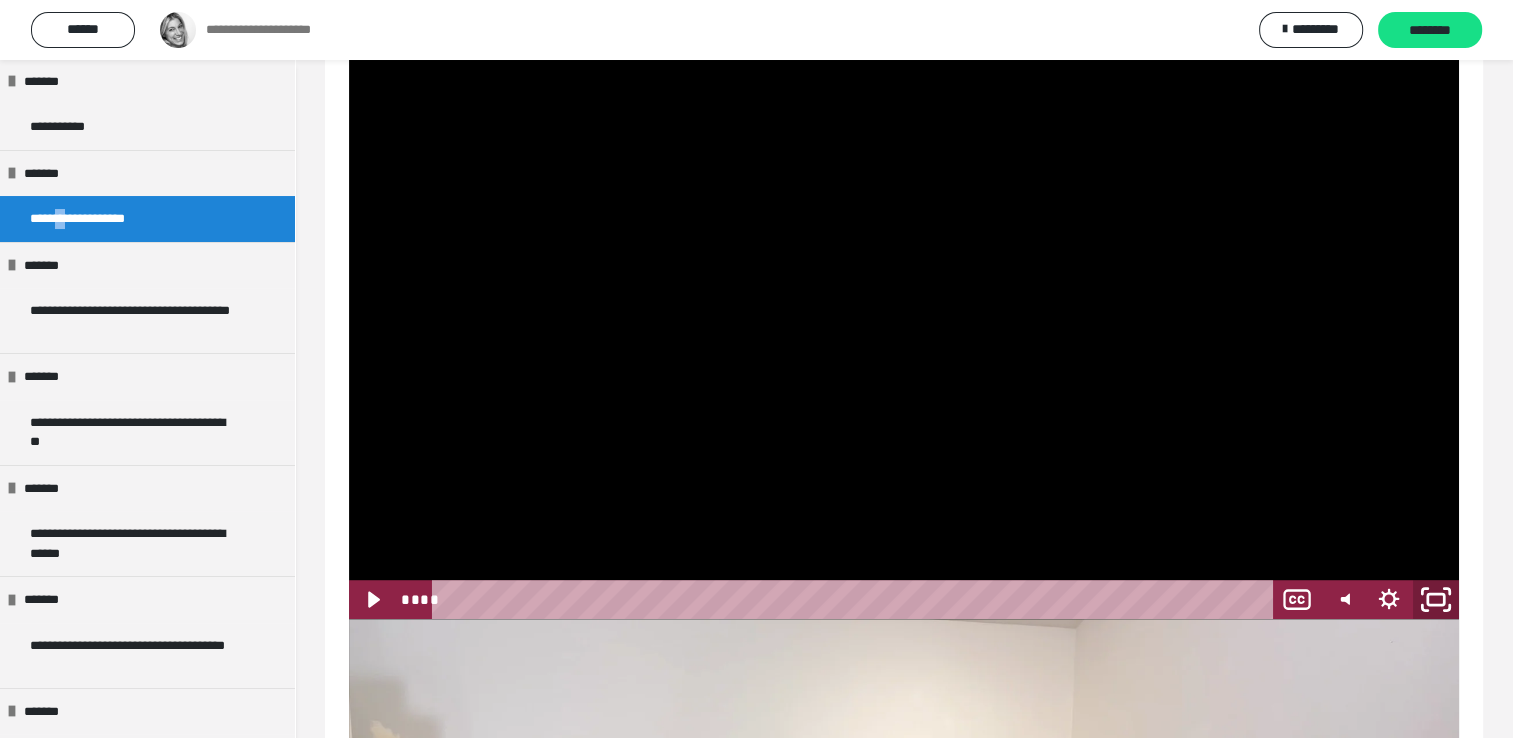 click 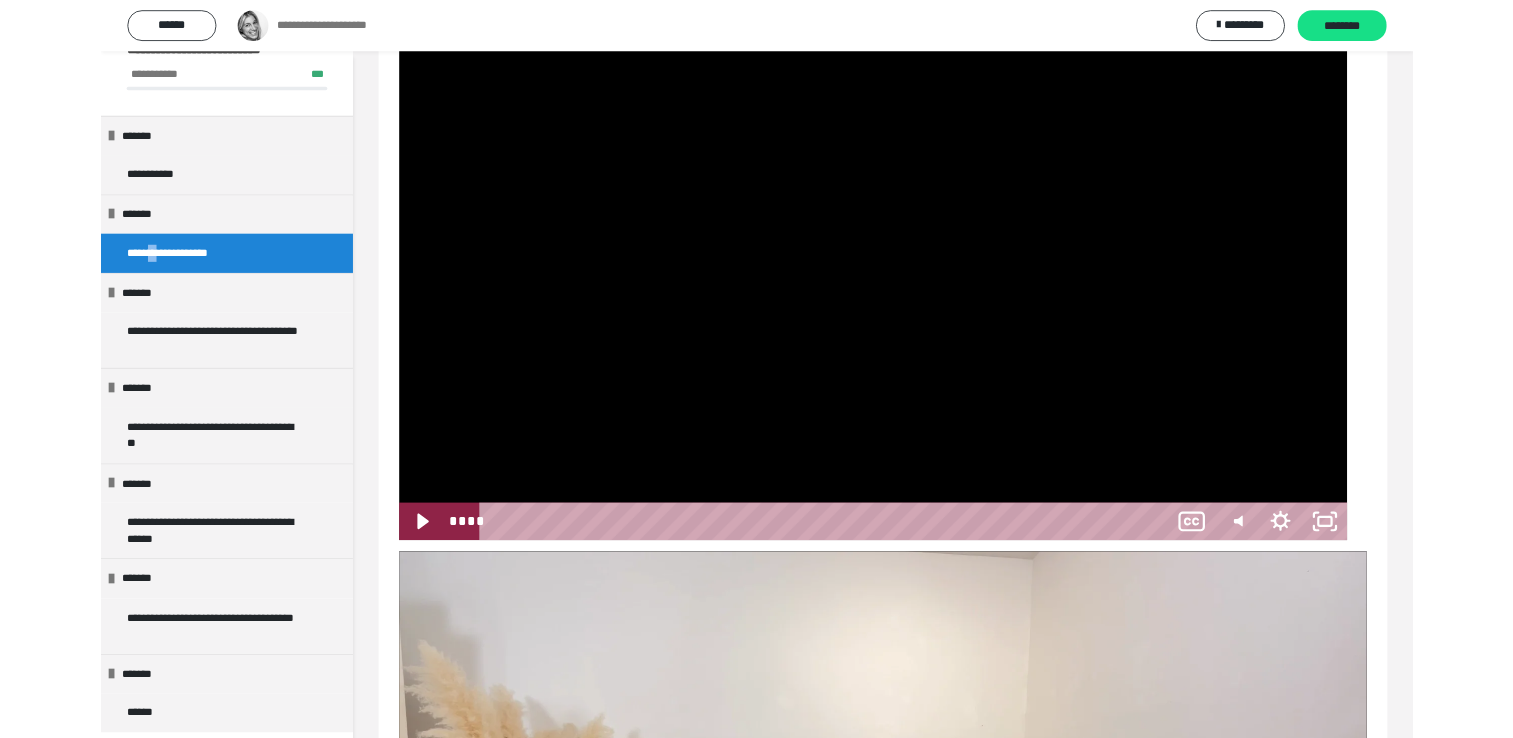 scroll, scrollTop: 39, scrollLeft: 0, axis: vertical 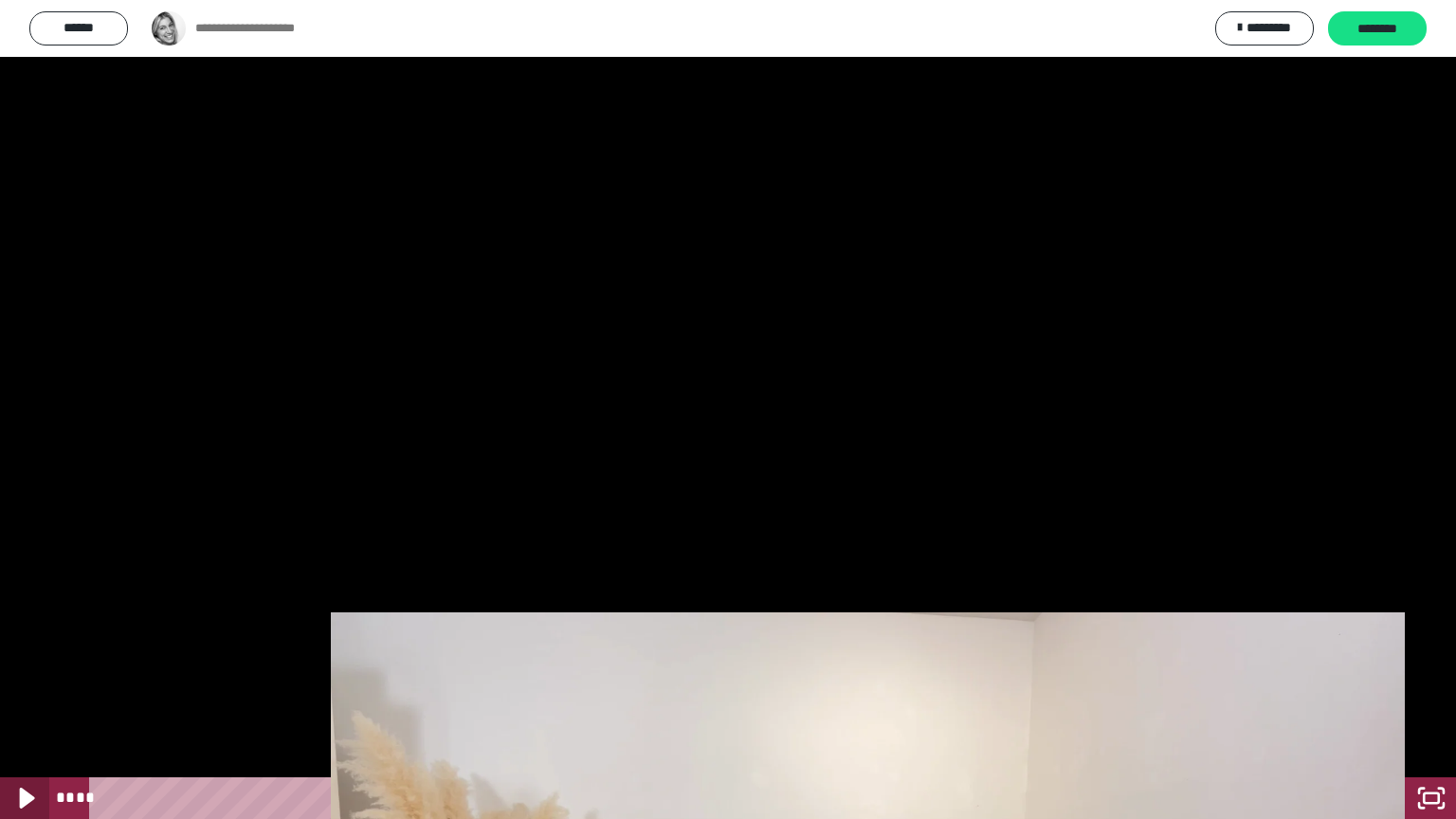 click 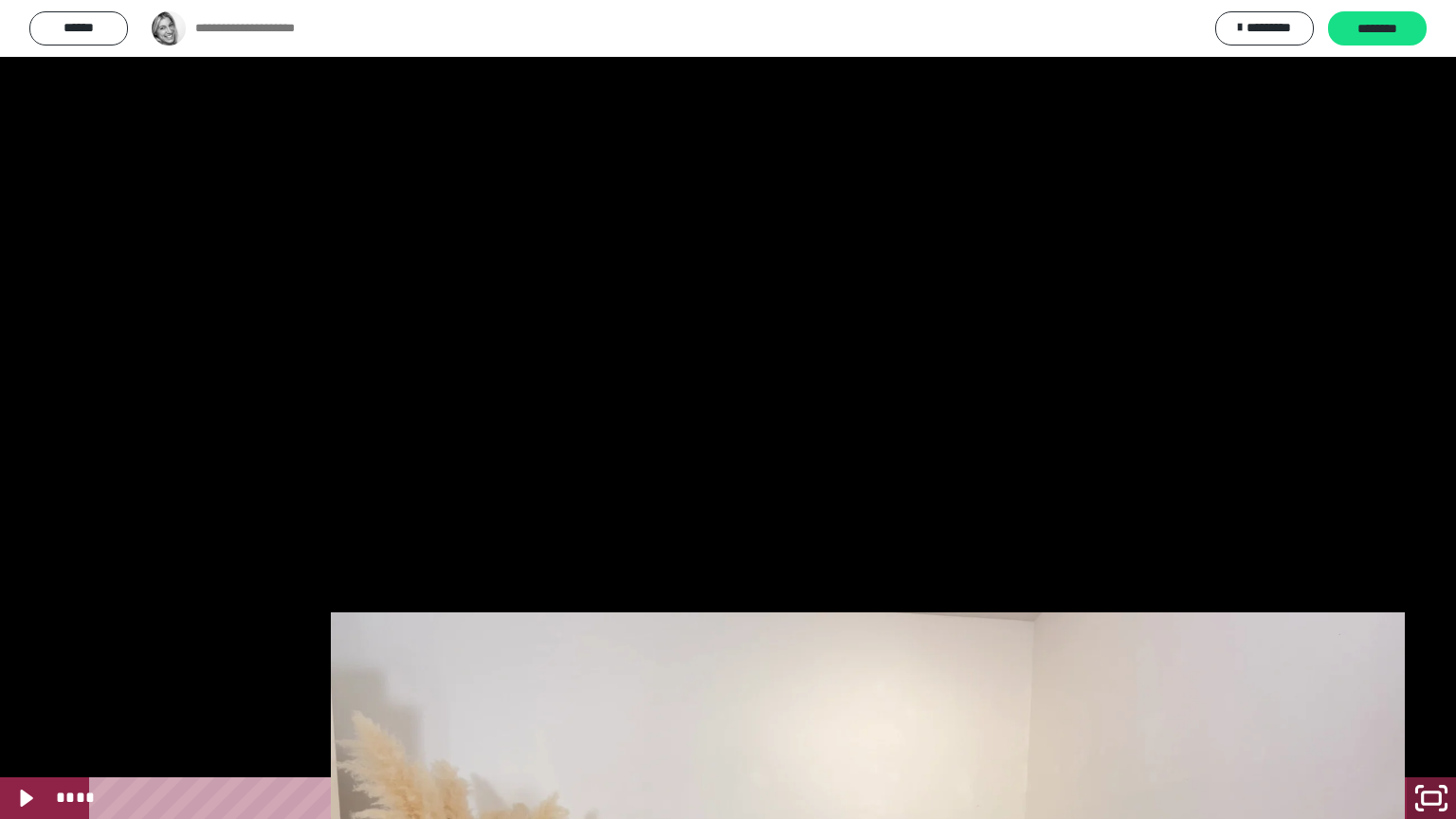 click 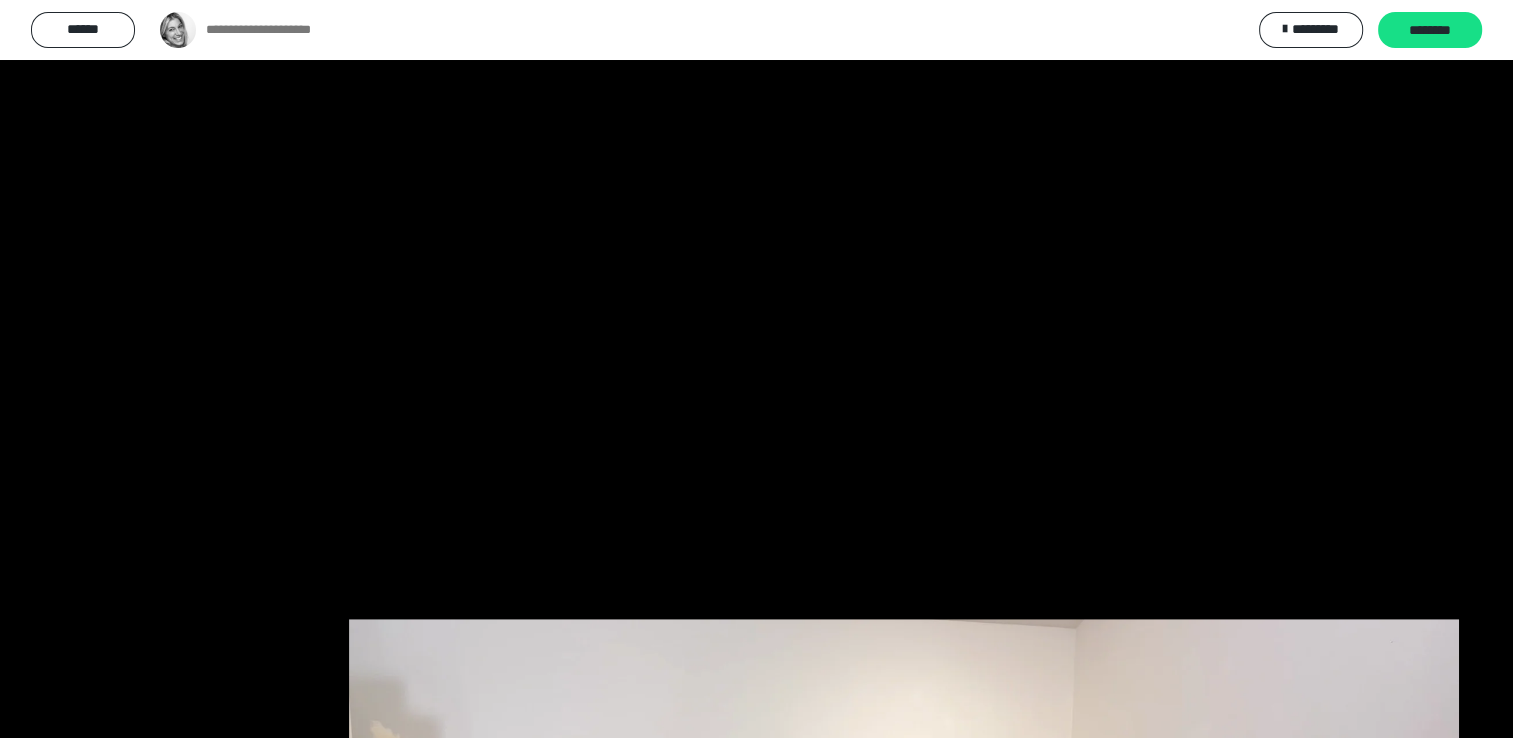 scroll, scrollTop: 120, scrollLeft: 0, axis: vertical 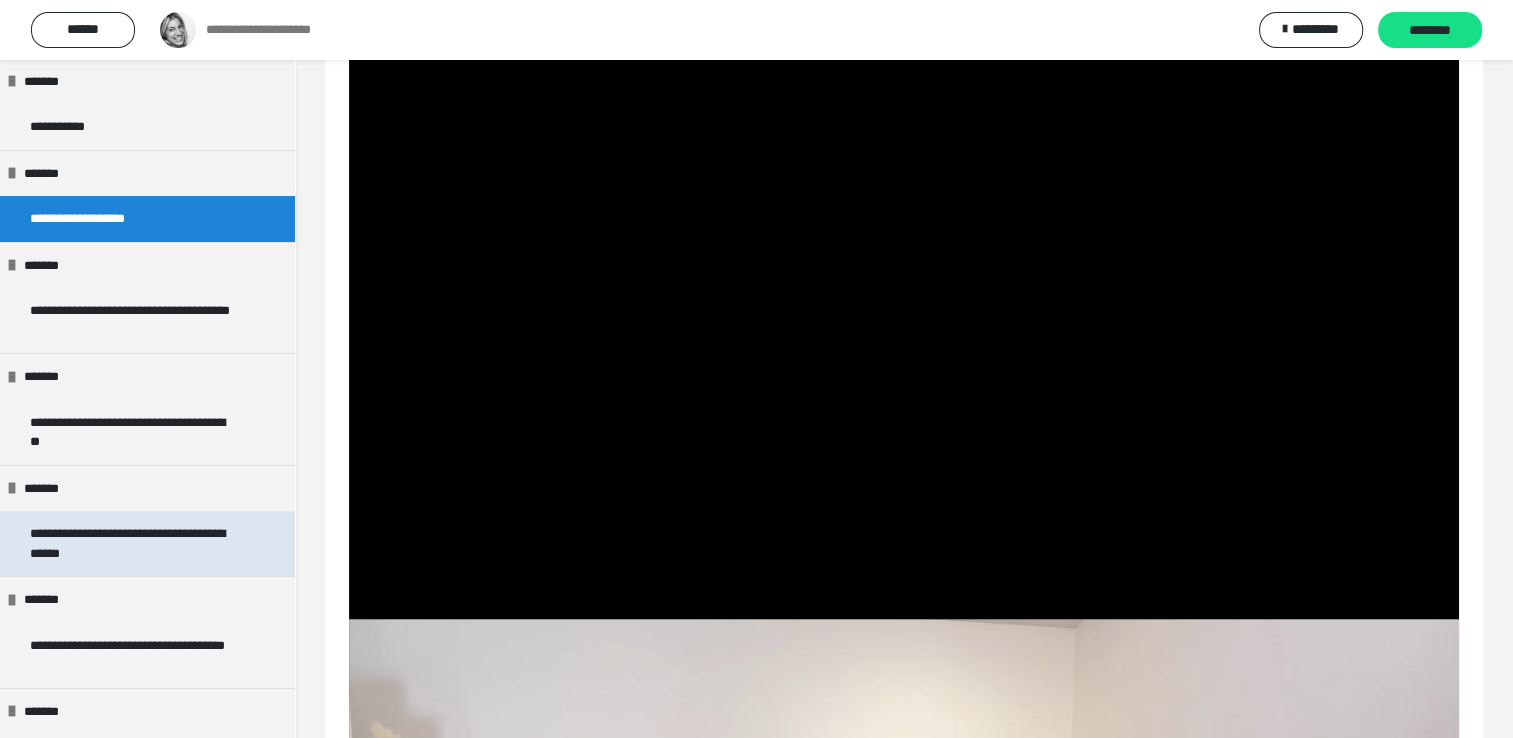 click on "**********" at bounding box center [132, 543] 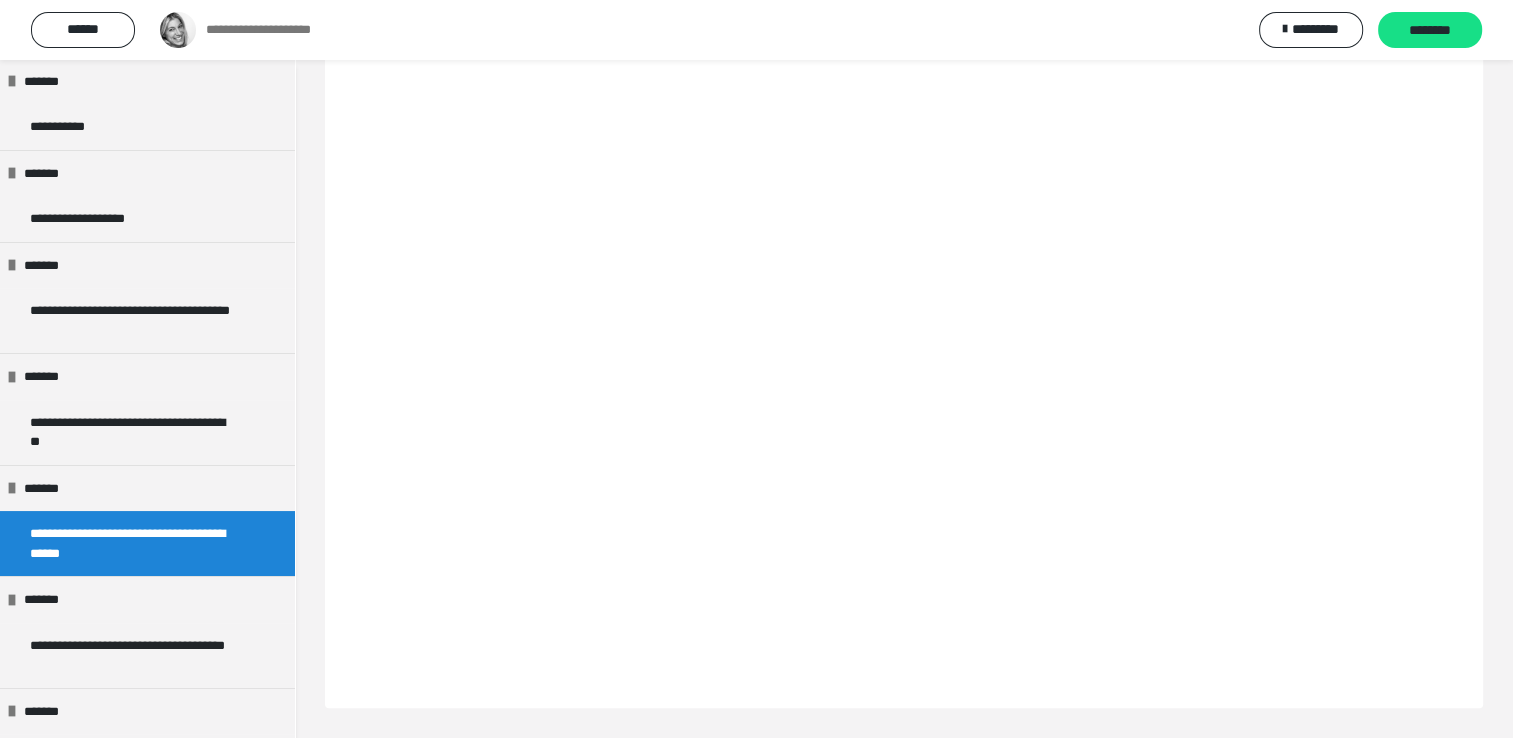 scroll, scrollTop: 325, scrollLeft: 0, axis: vertical 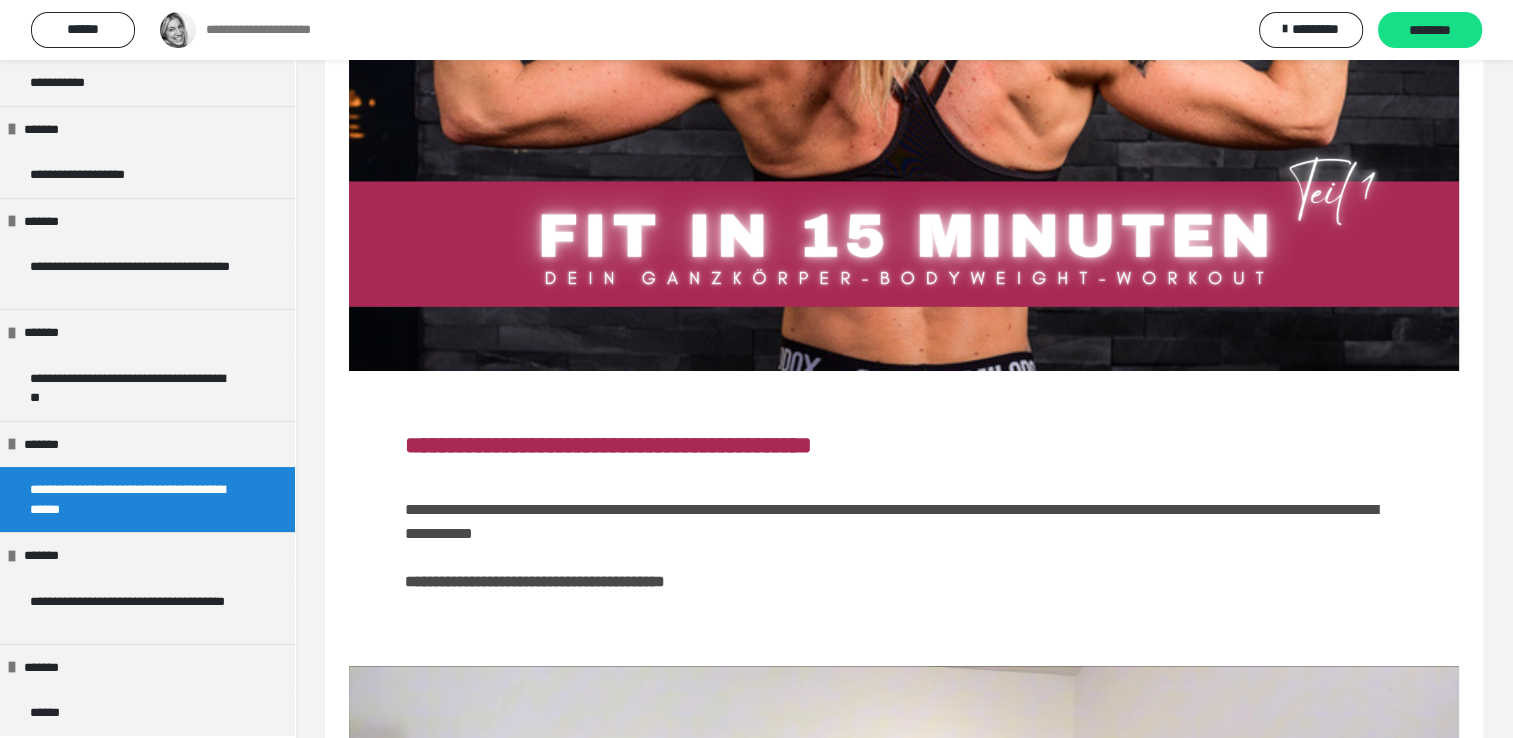 click on "**********" at bounding box center (904, 518) 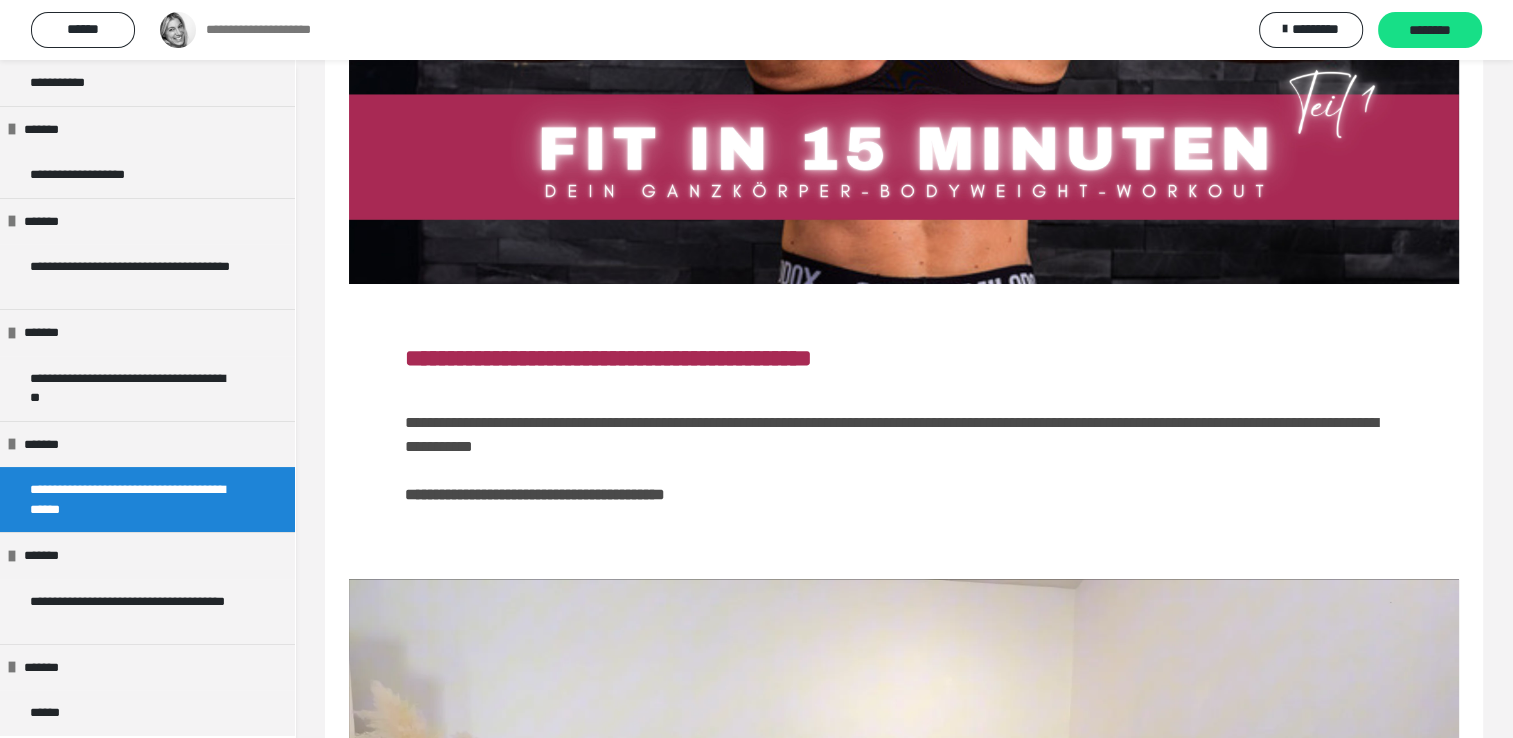 scroll, scrollTop: 445, scrollLeft: 0, axis: vertical 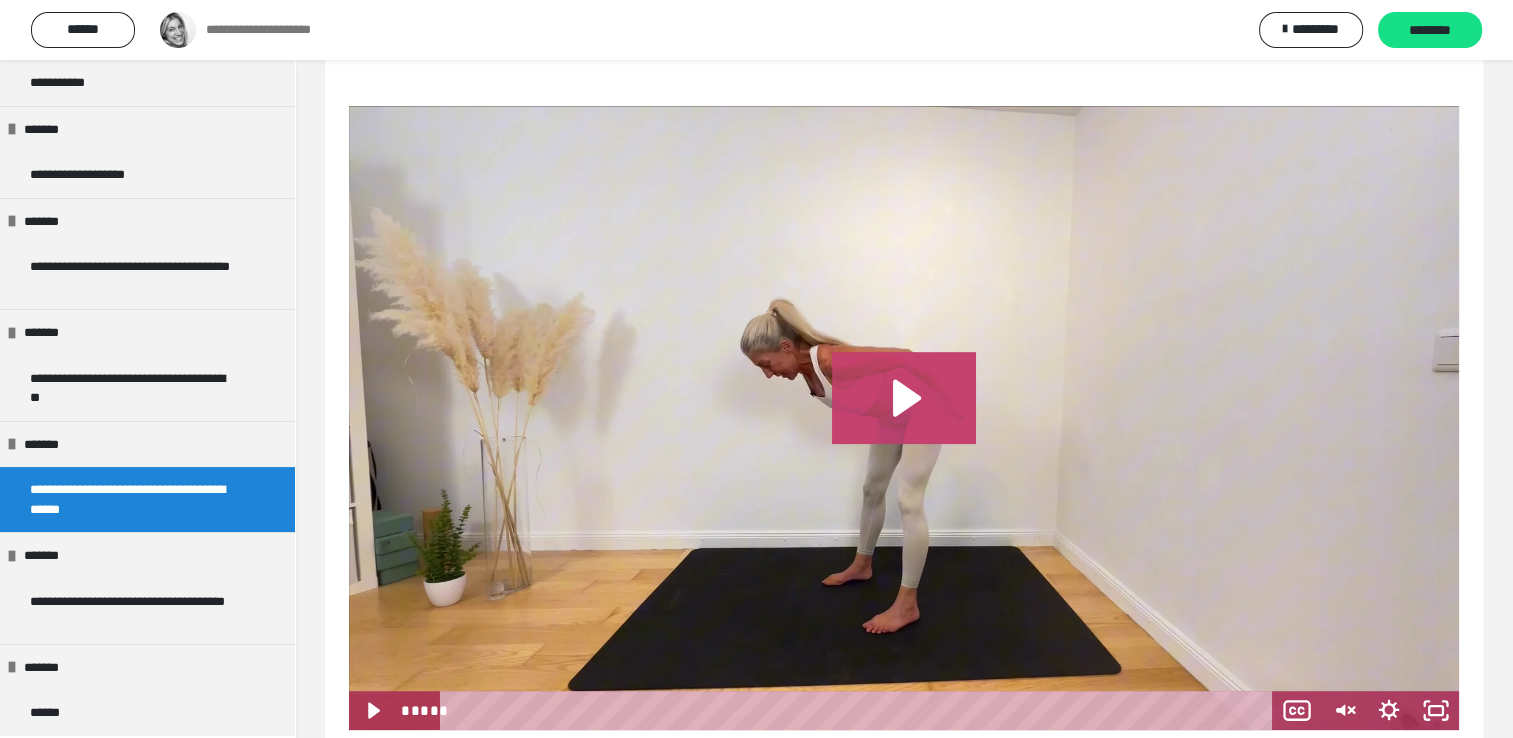 click 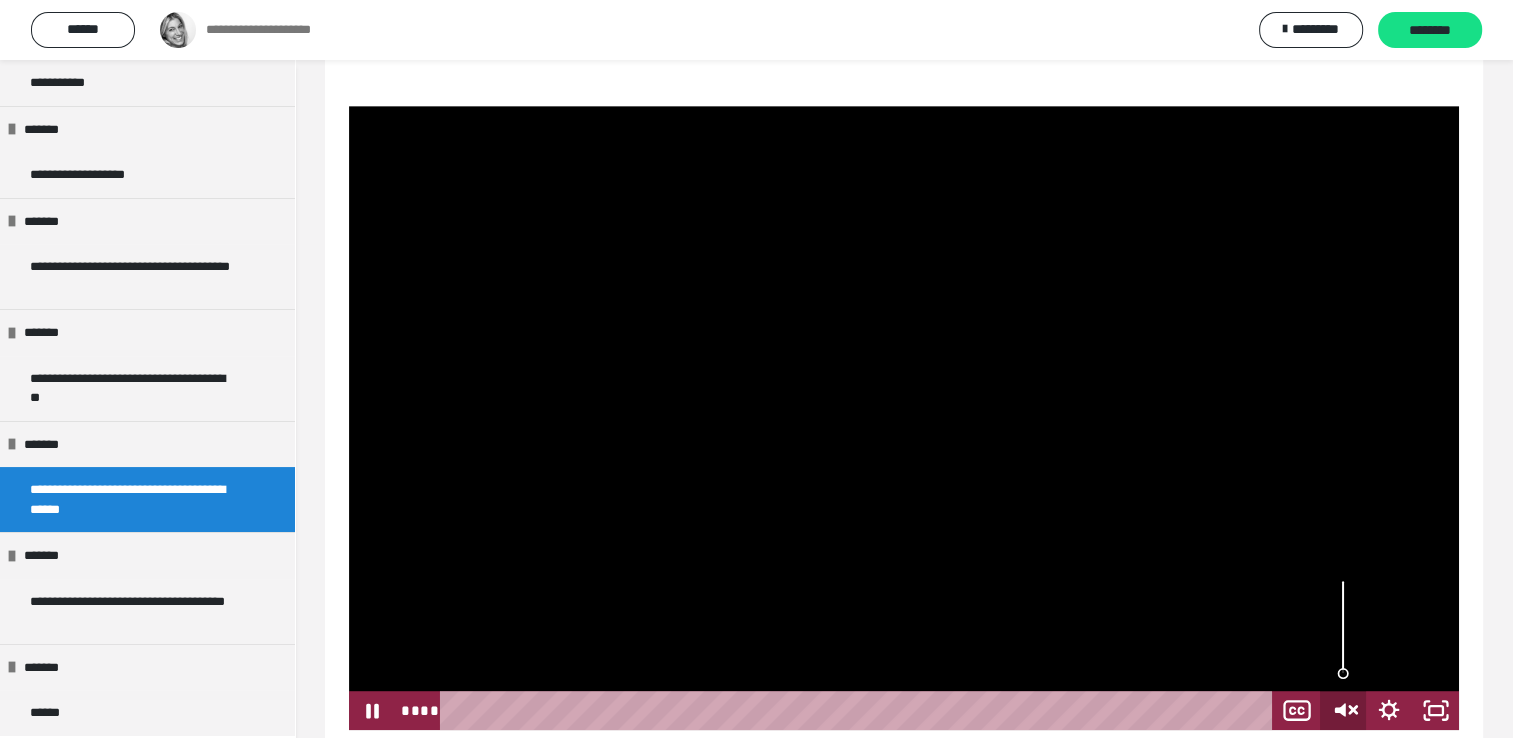 click 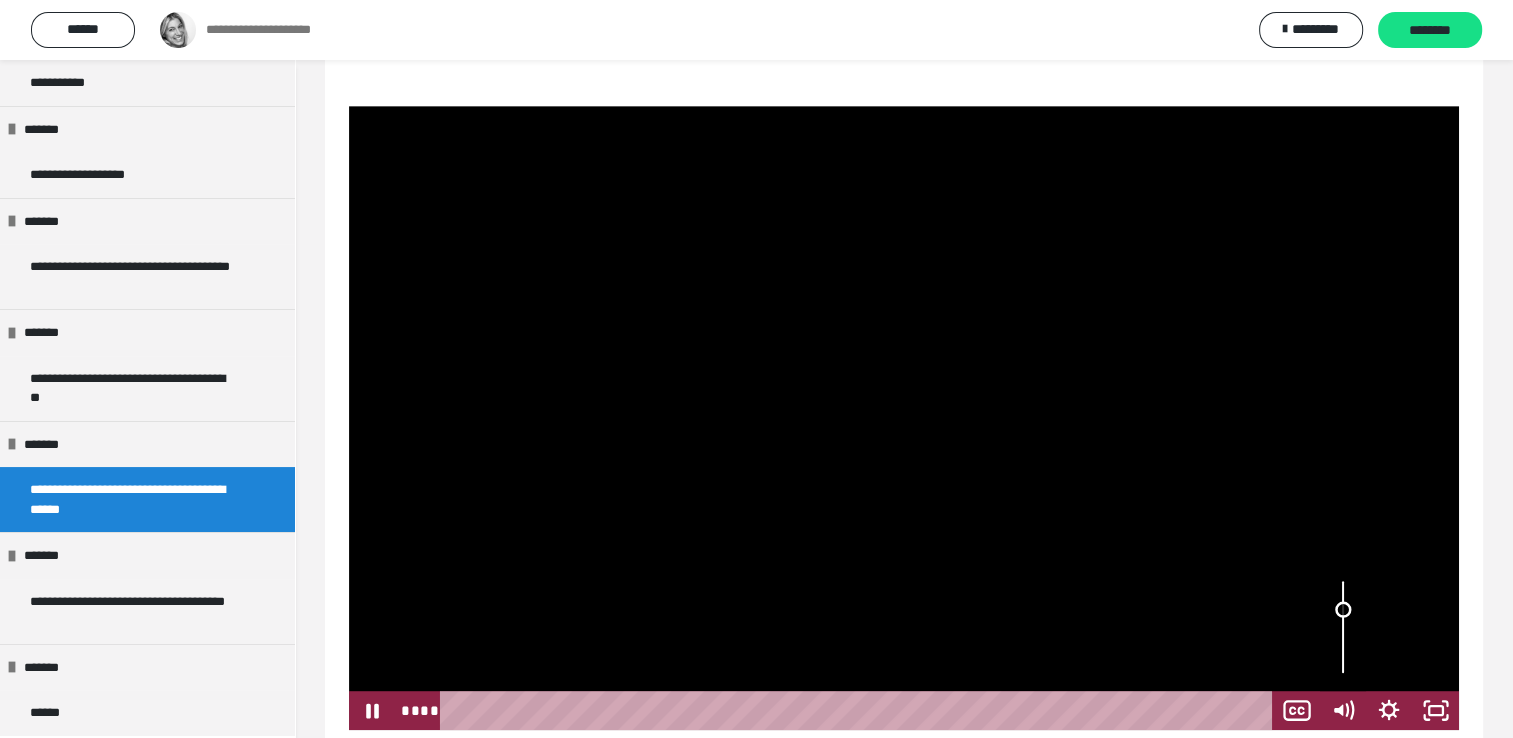 click at bounding box center [1343, 627] 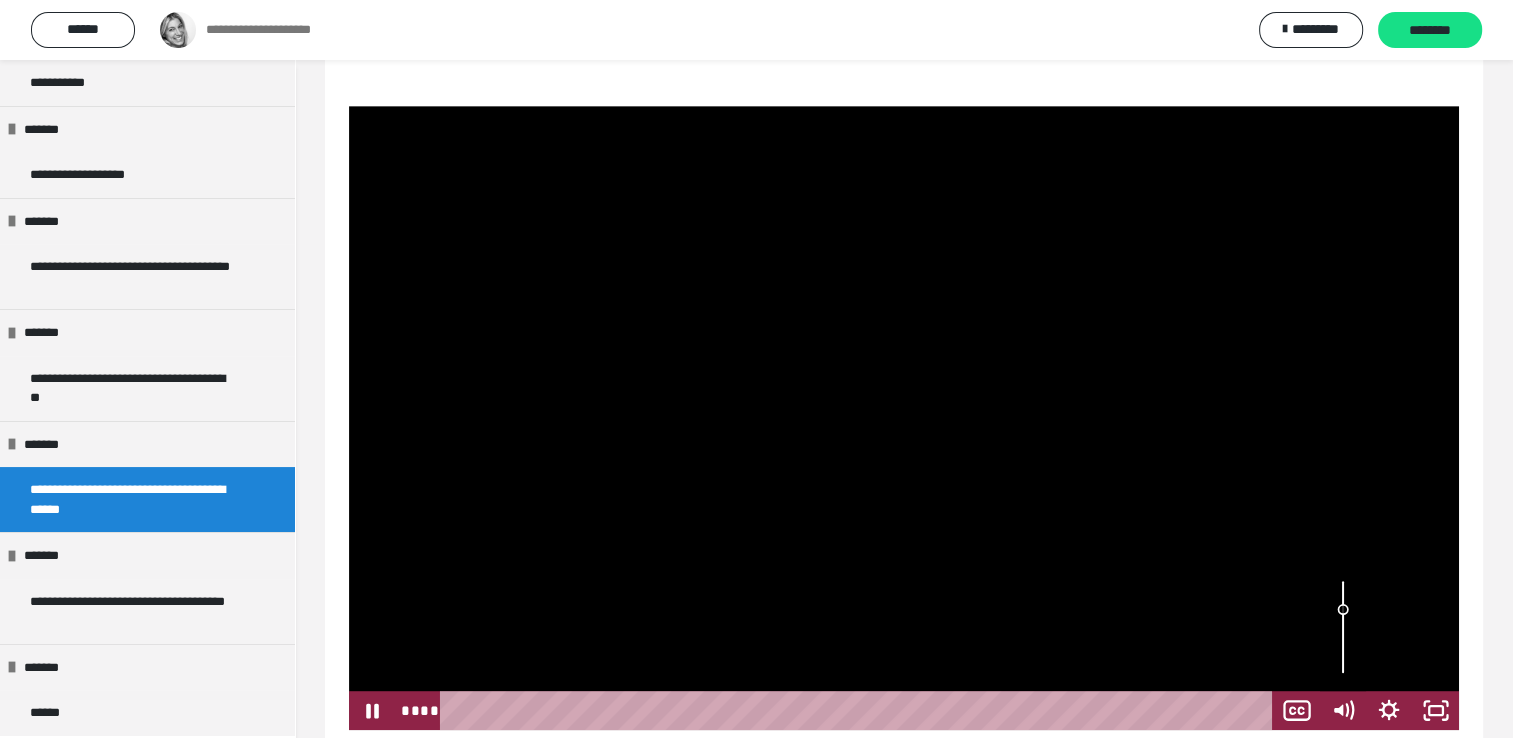 click at bounding box center [1343, 627] 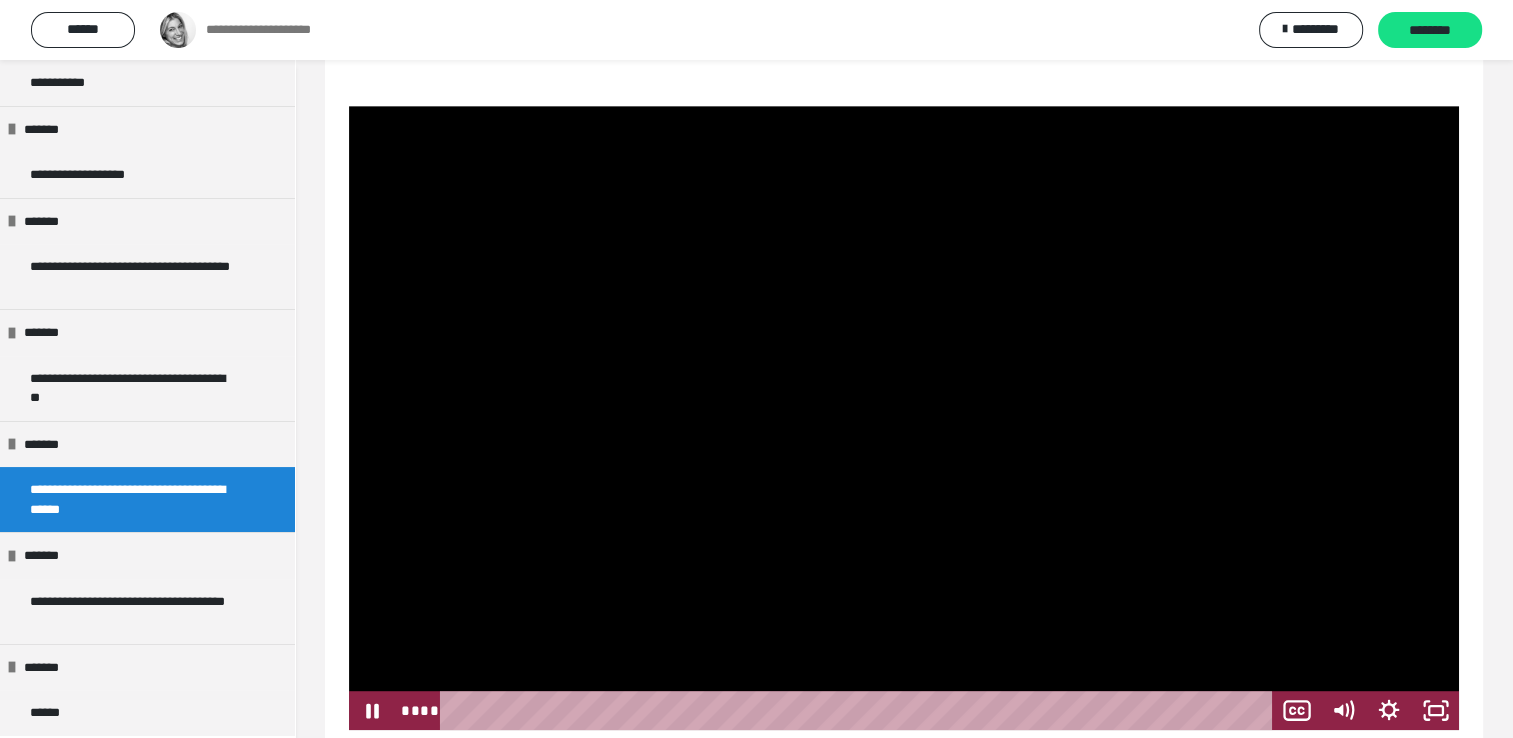 click at bounding box center (904, 418) 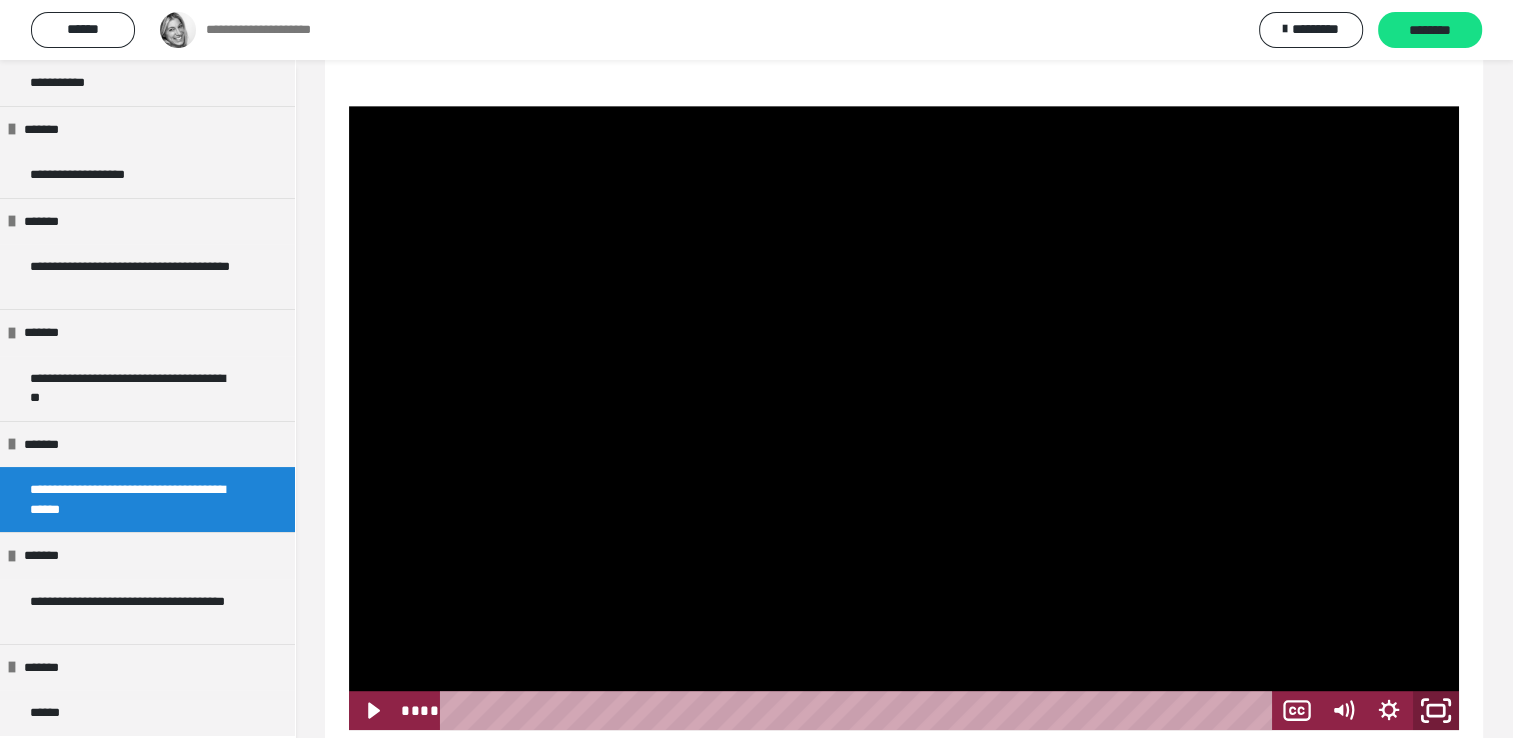 click 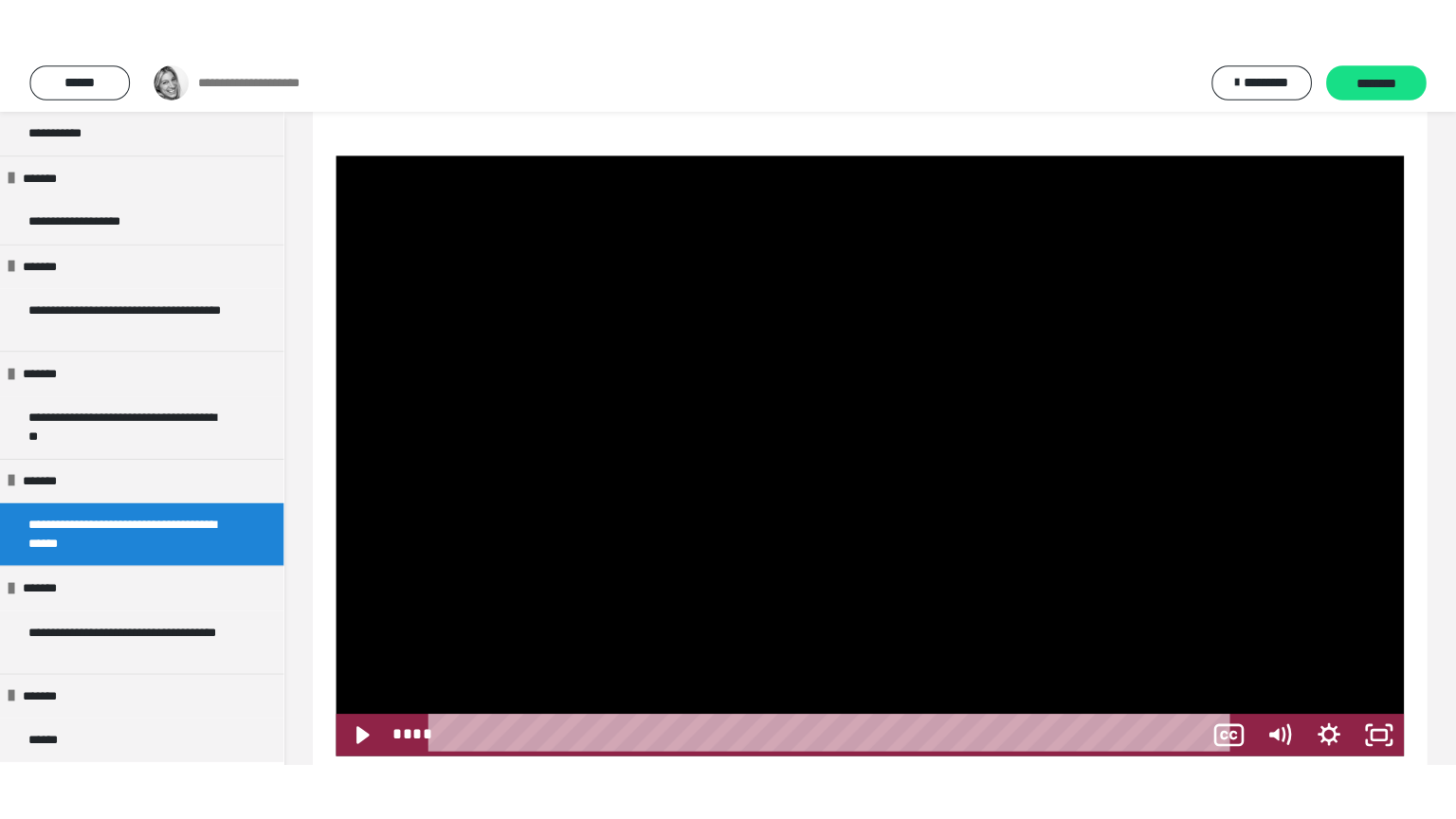 scroll, scrollTop: 789, scrollLeft: 0, axis: vertical 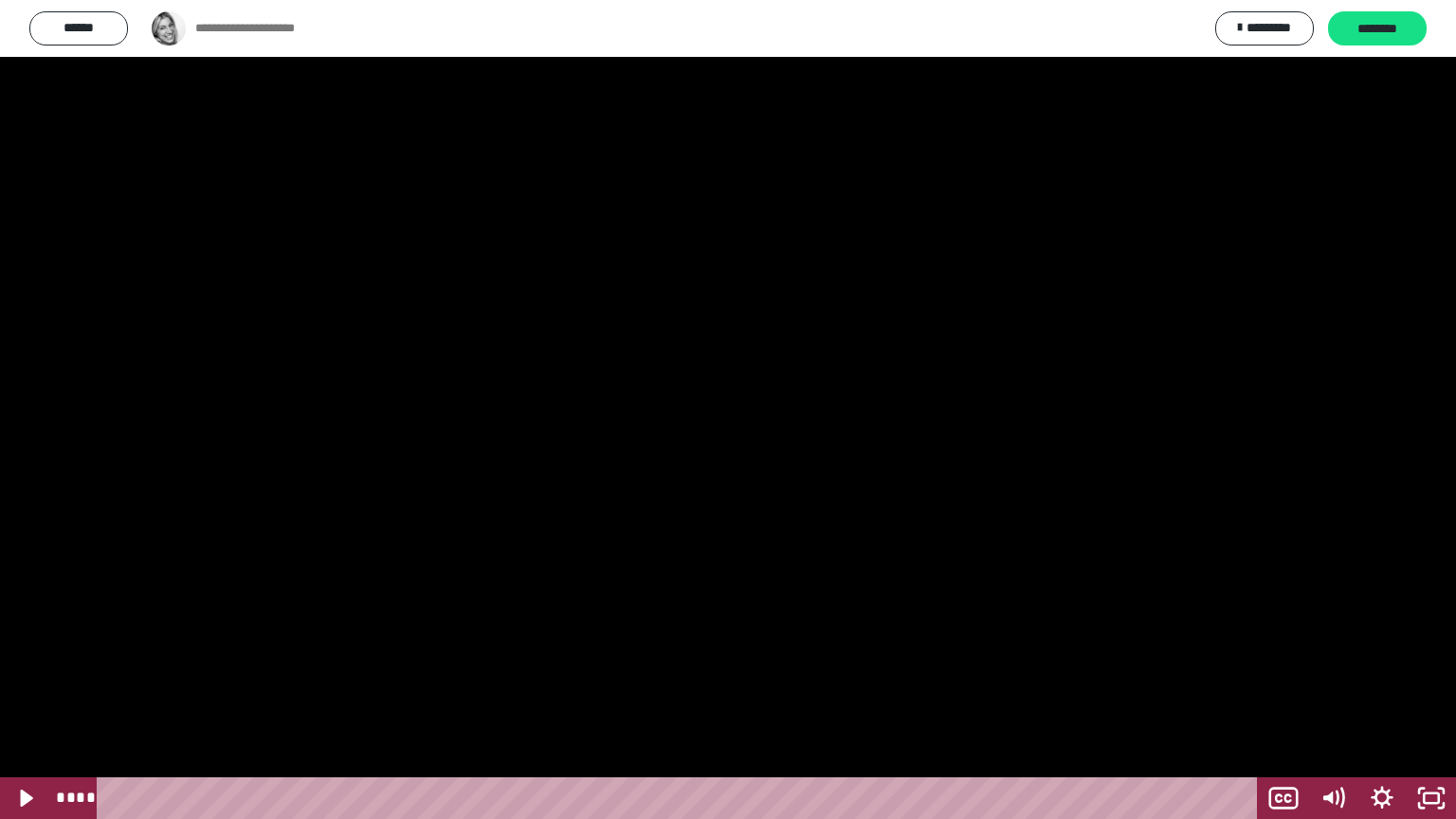 click at bounding box center (728, 410) 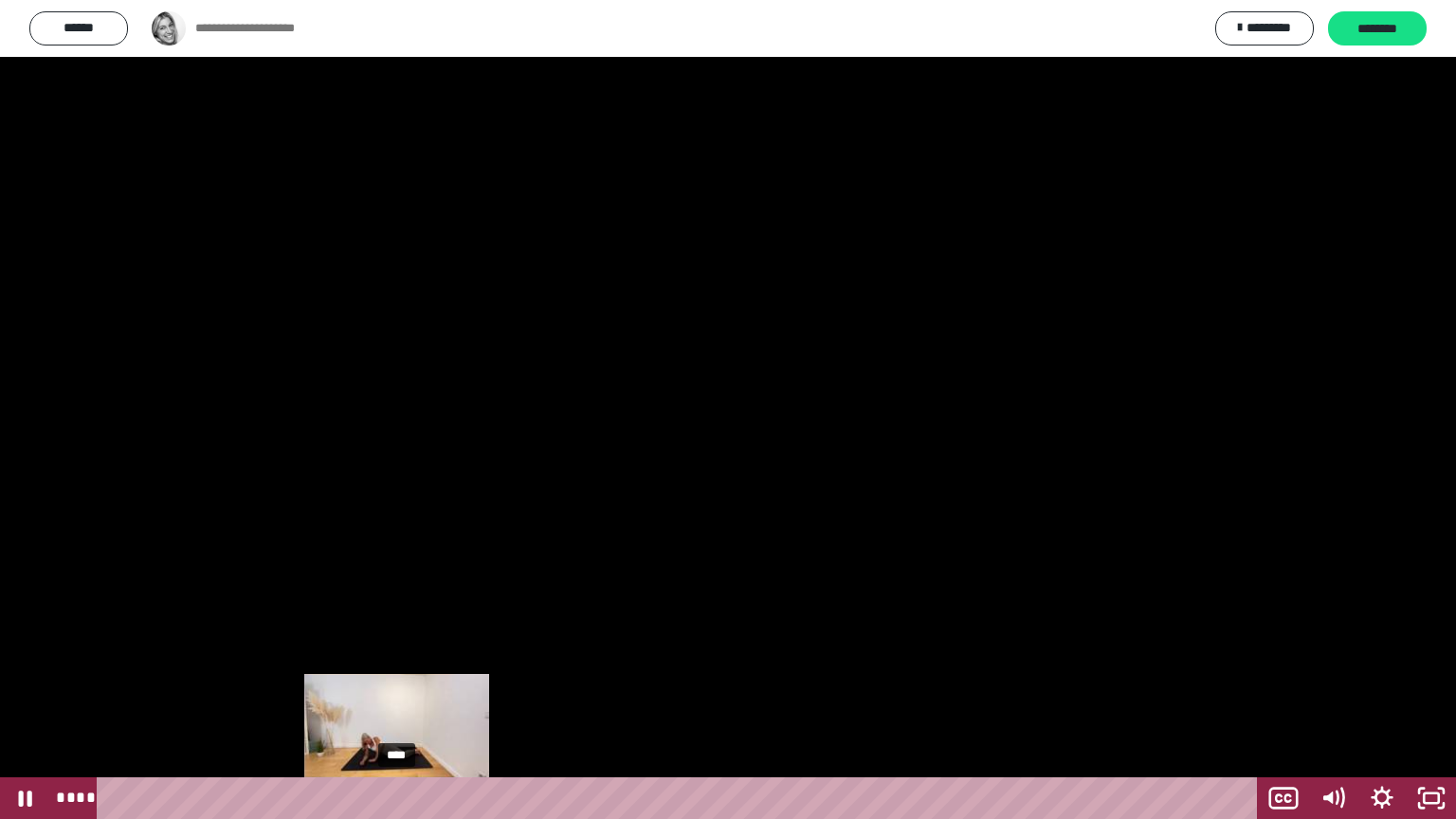 click on "****" at bounding box center (681, 798) 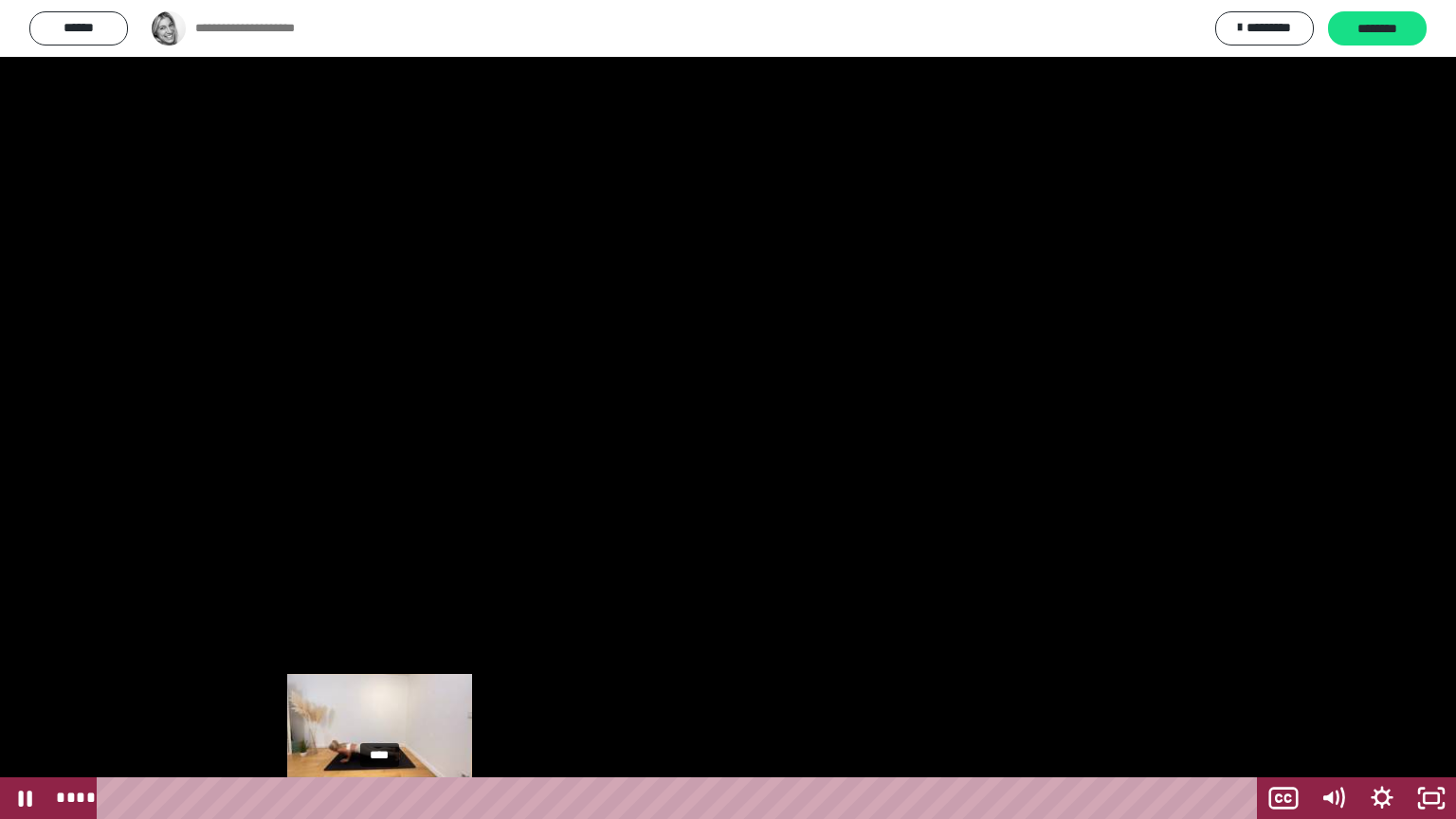 click on "****" at bounding box center [681, 798] 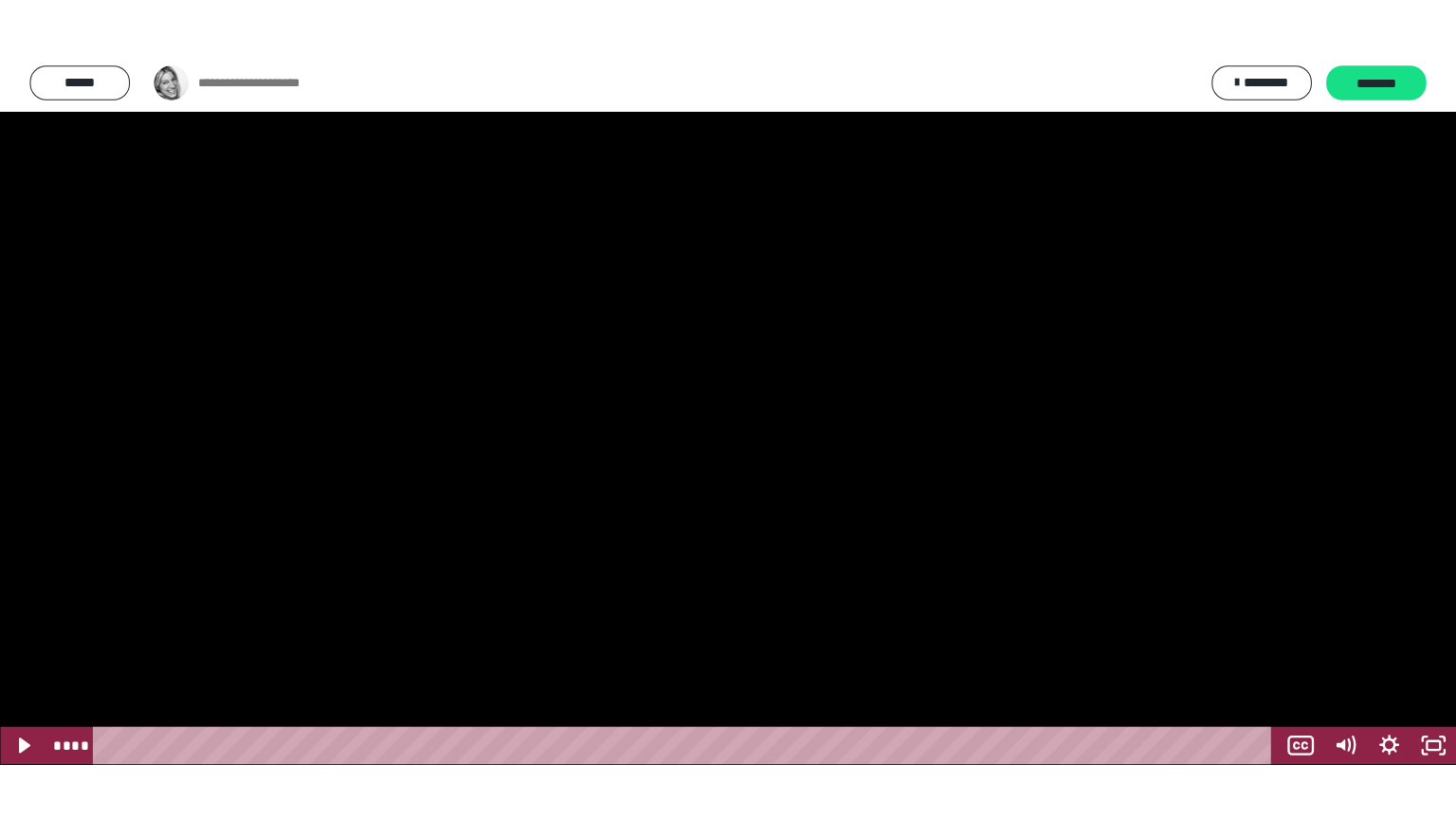 scroll, scrollTop: 0, scrollLeft: 0, axis: both 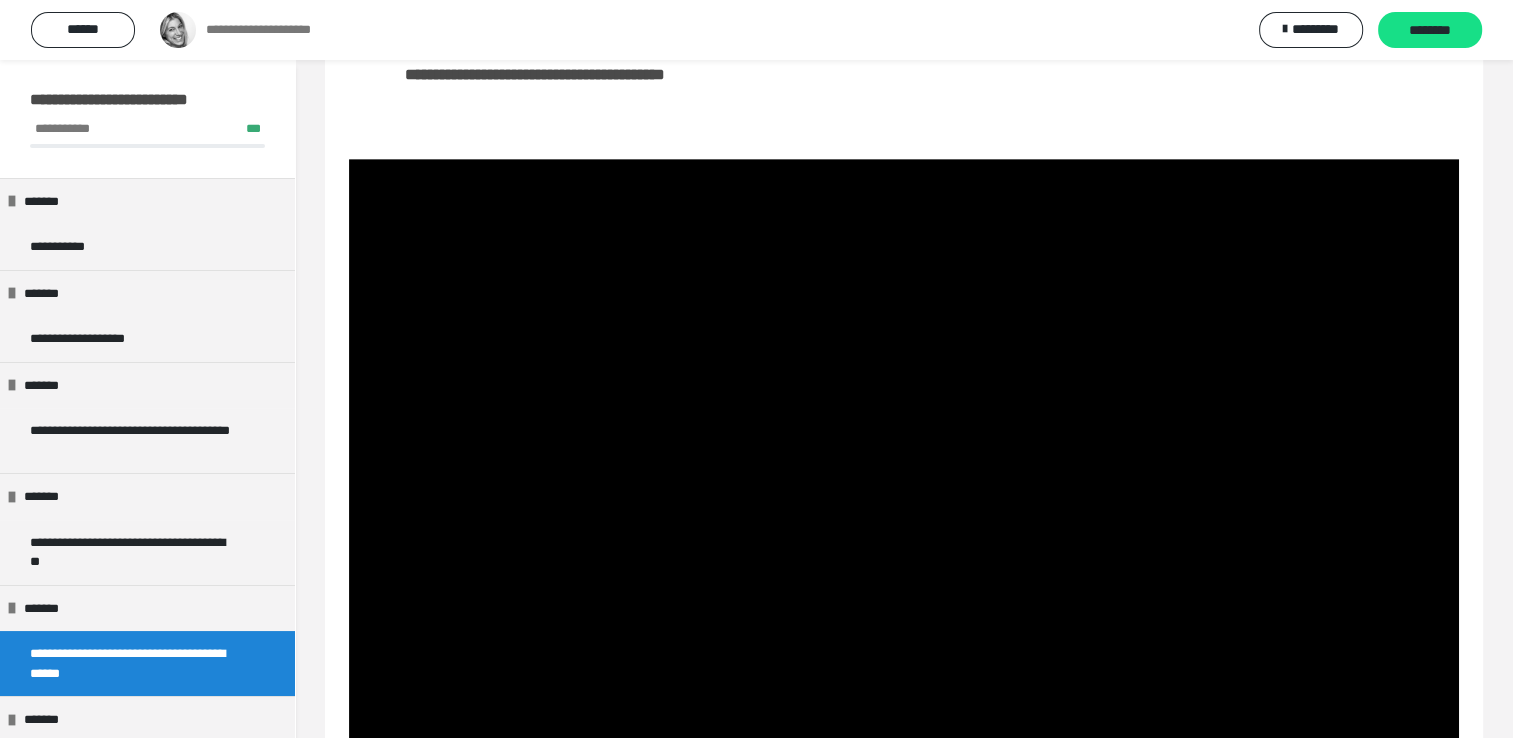 click at bounding box center (904, 471) 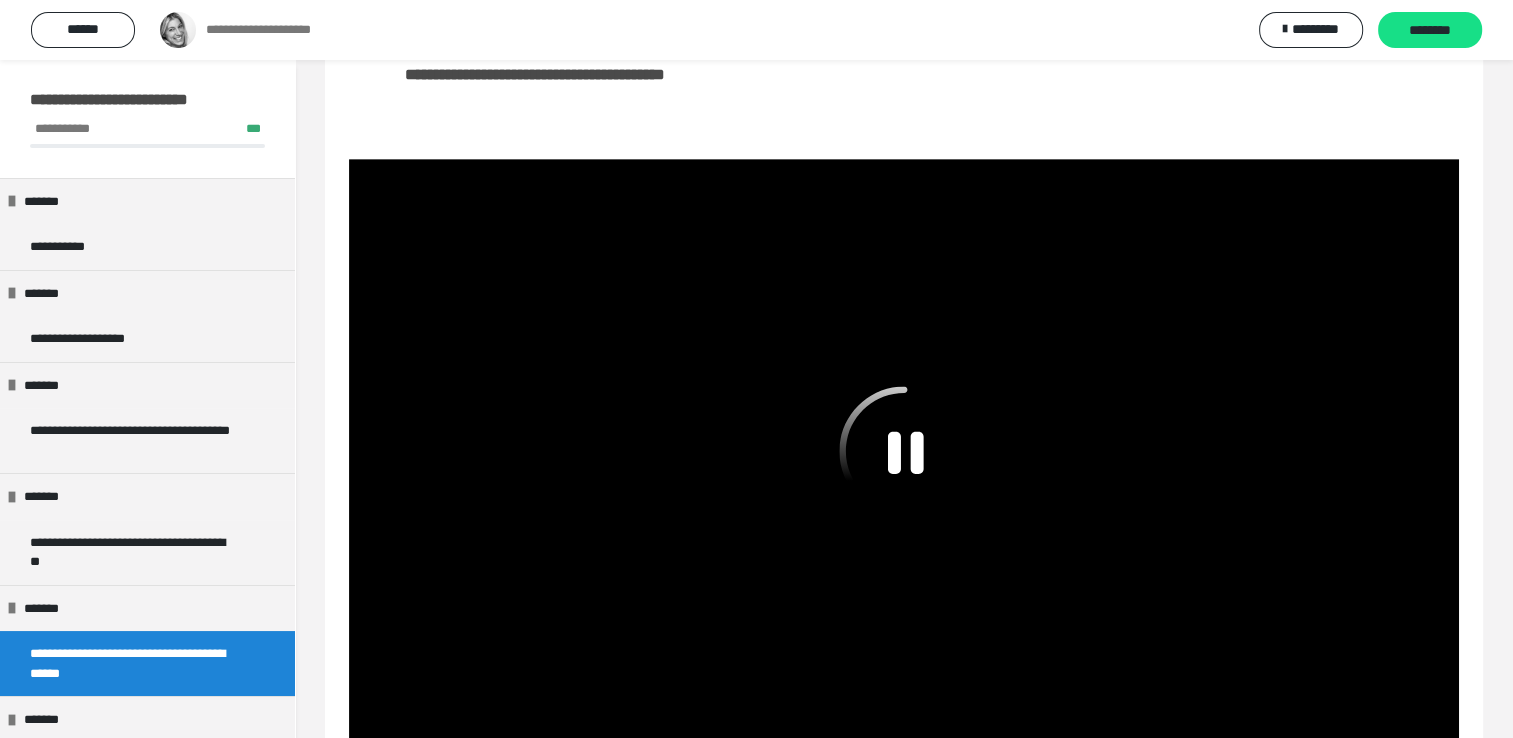 click at bounding box center (904, 471) 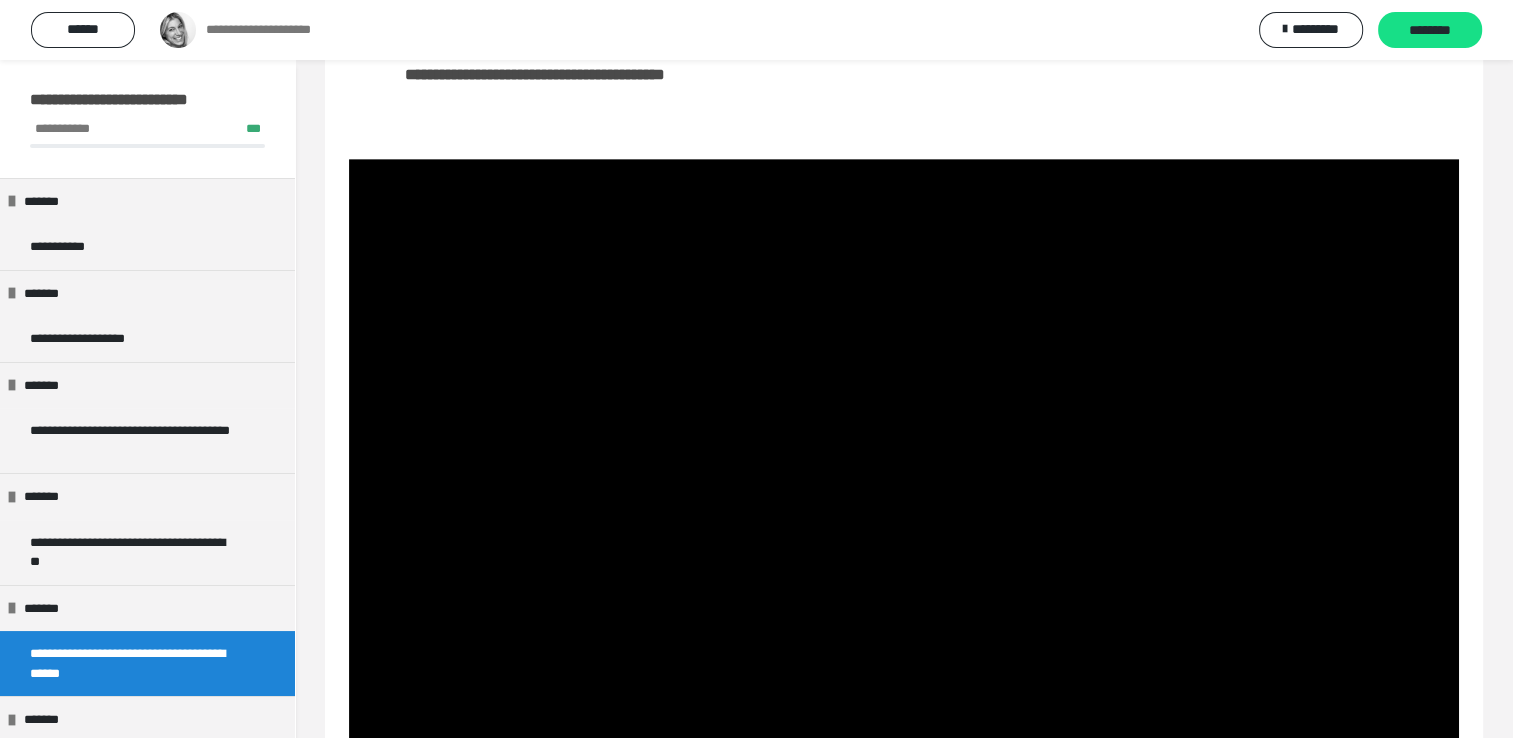 click at bounding box center [904, 471] 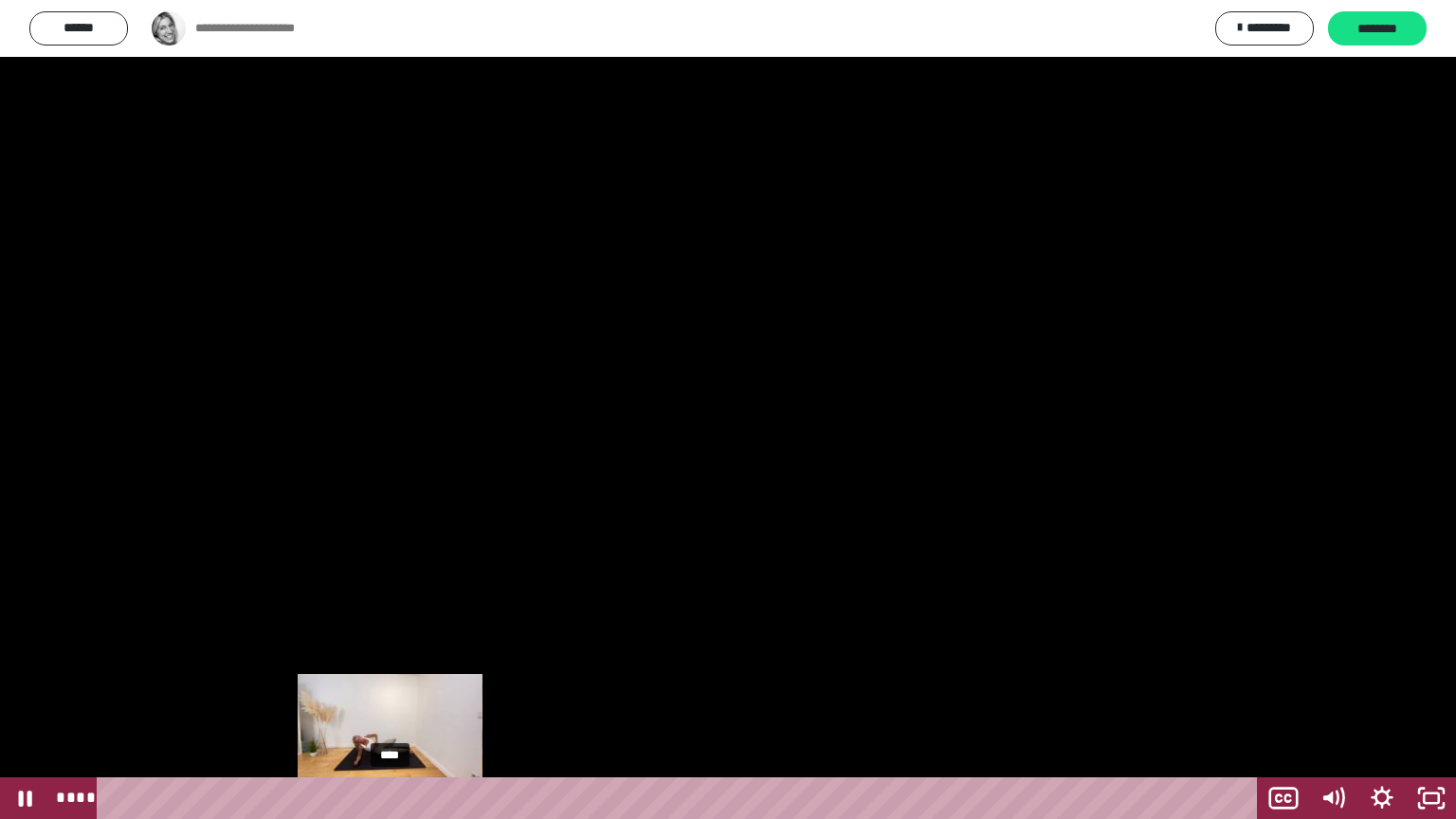 click on "****" at bounding box center (681, 798) 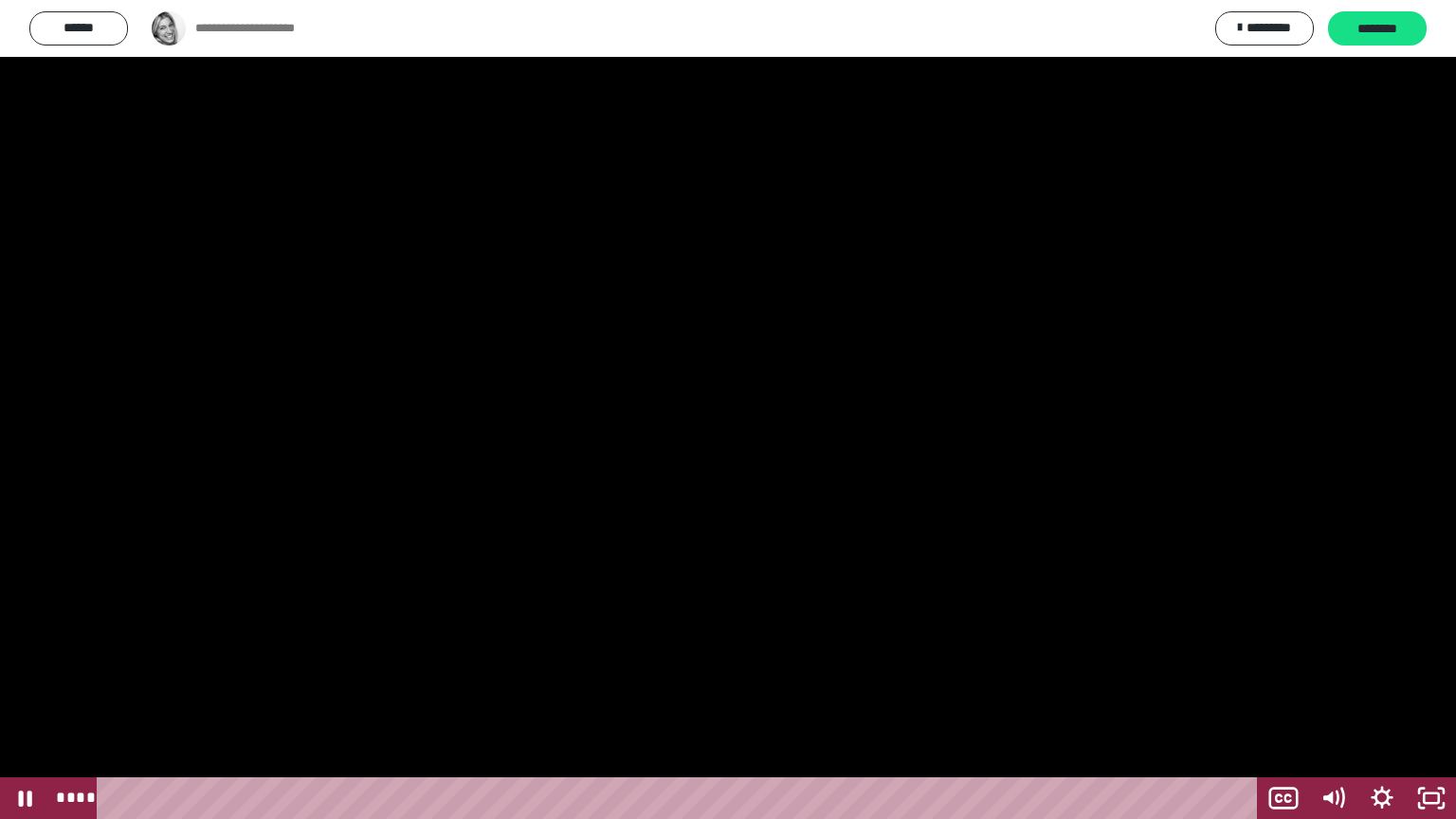 click at bounding box center [728, 410] 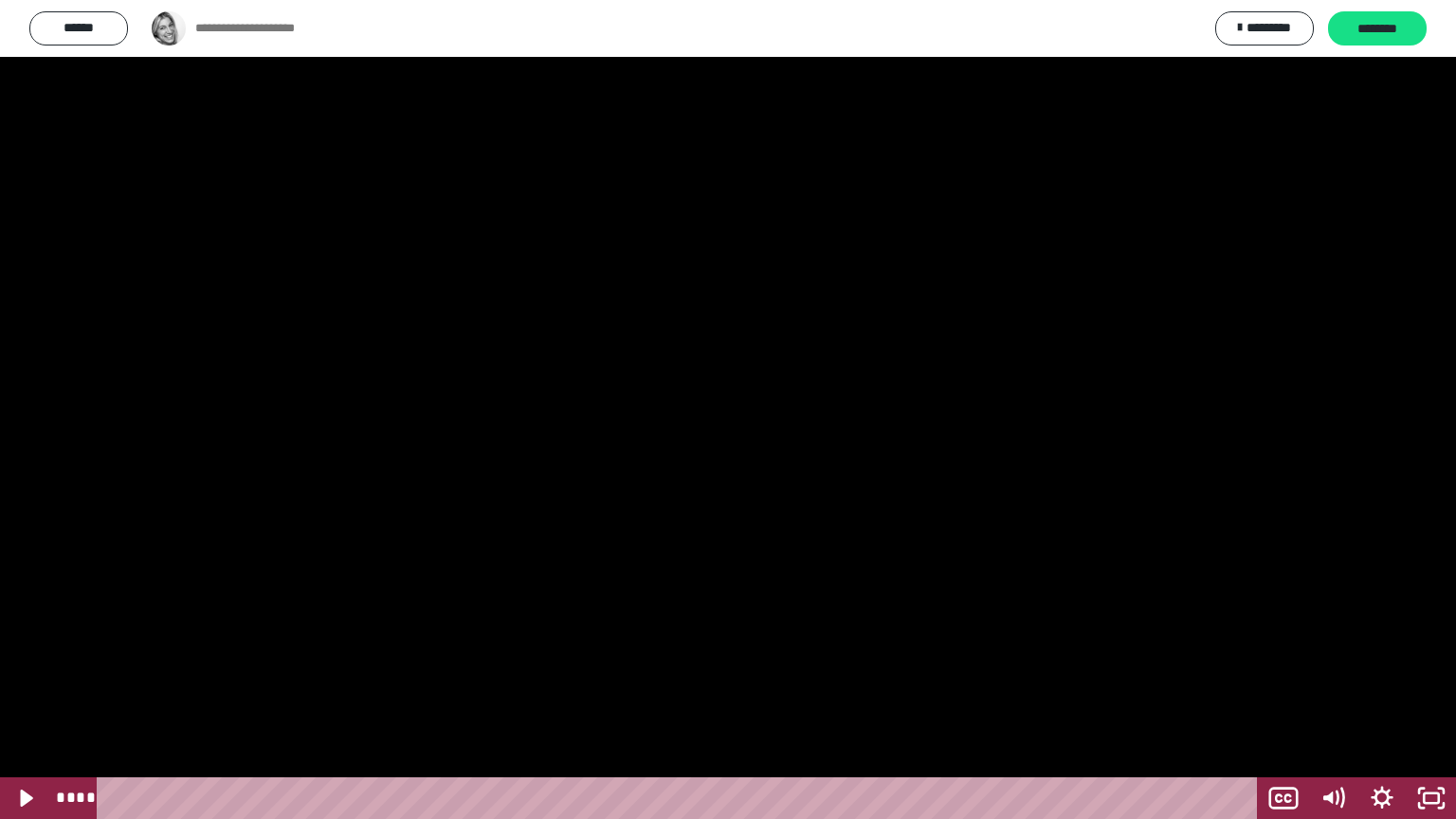 click at bounding box center [728, 410] 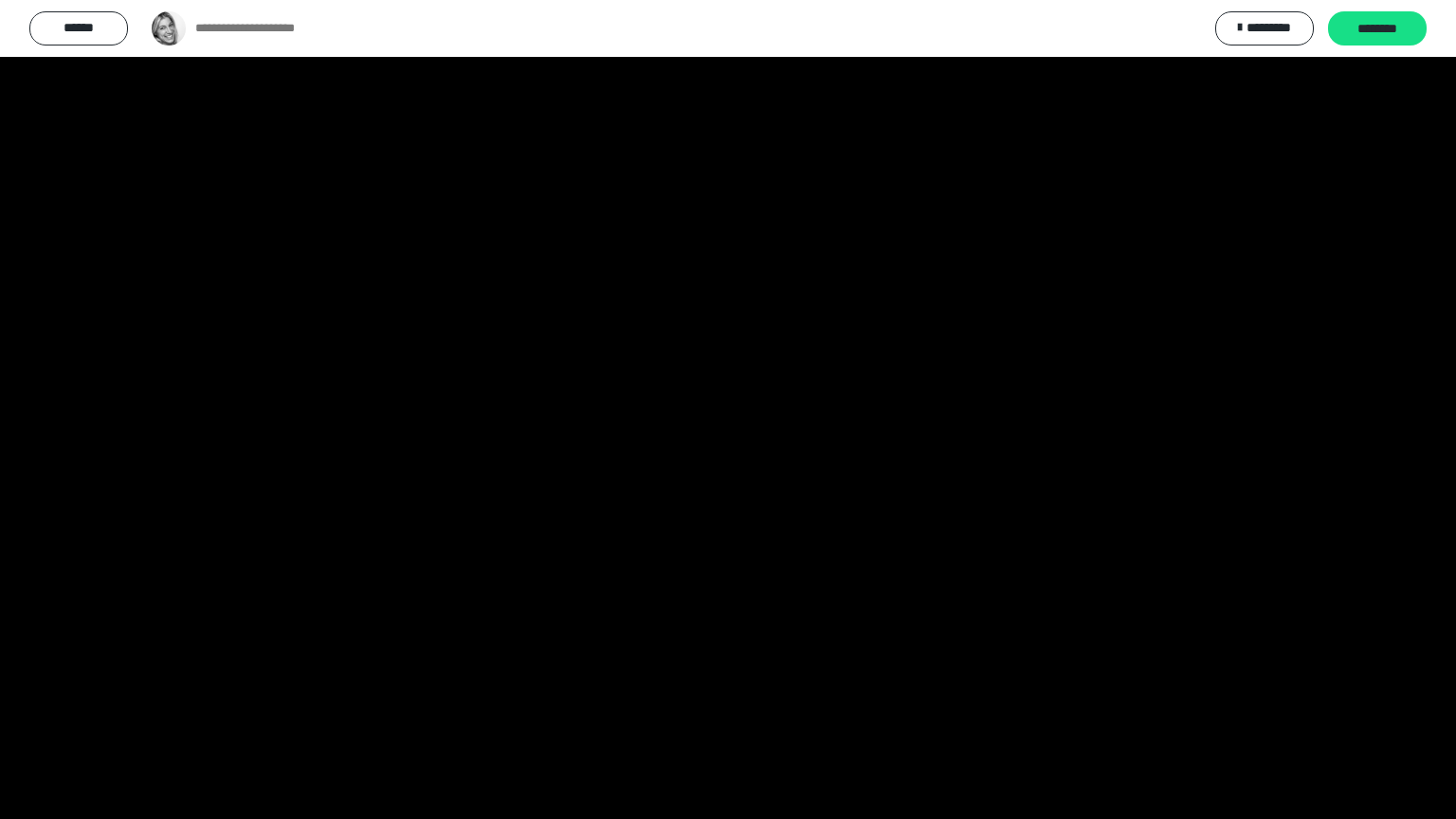 click at bounding box center (728, 410) 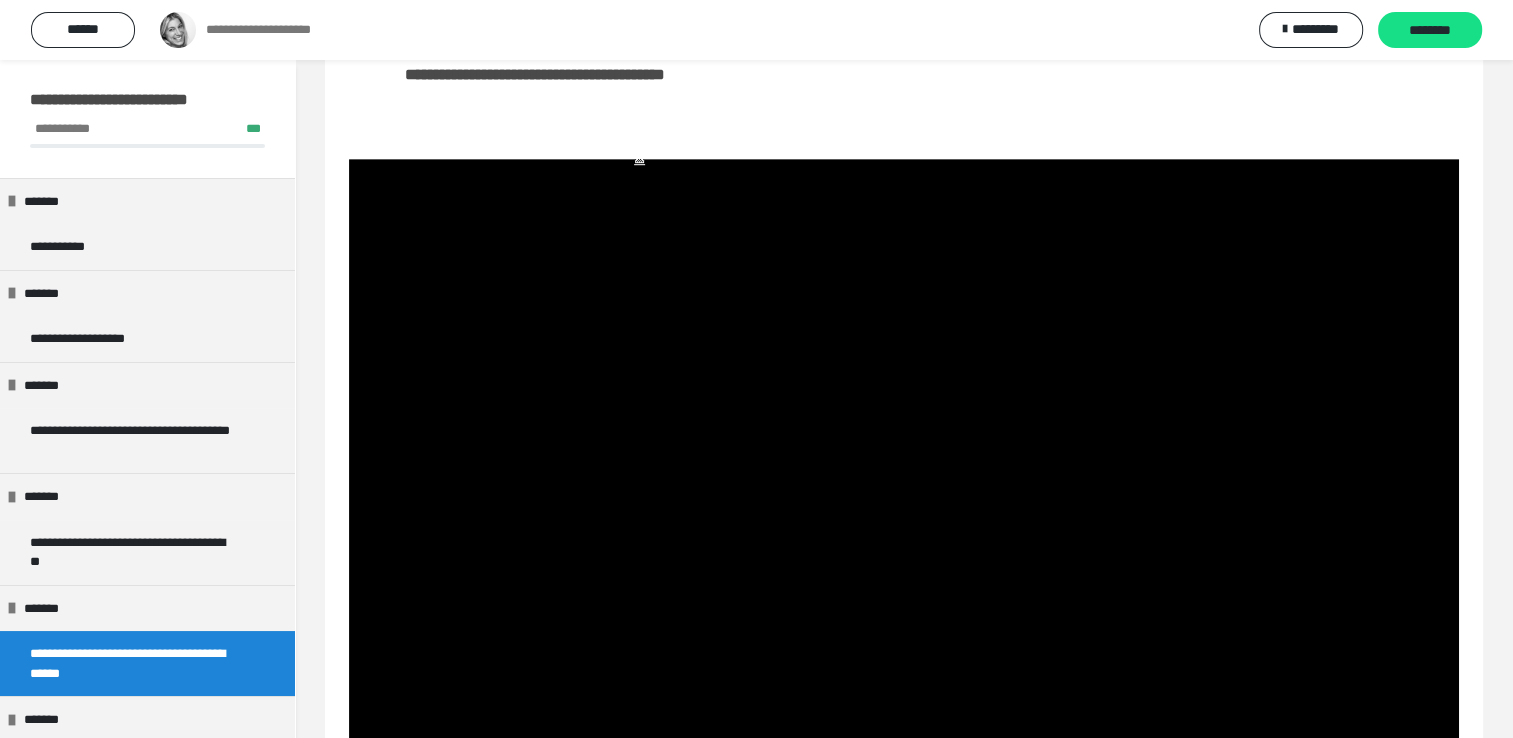 click on "**********" at bounding box center (904, 11) 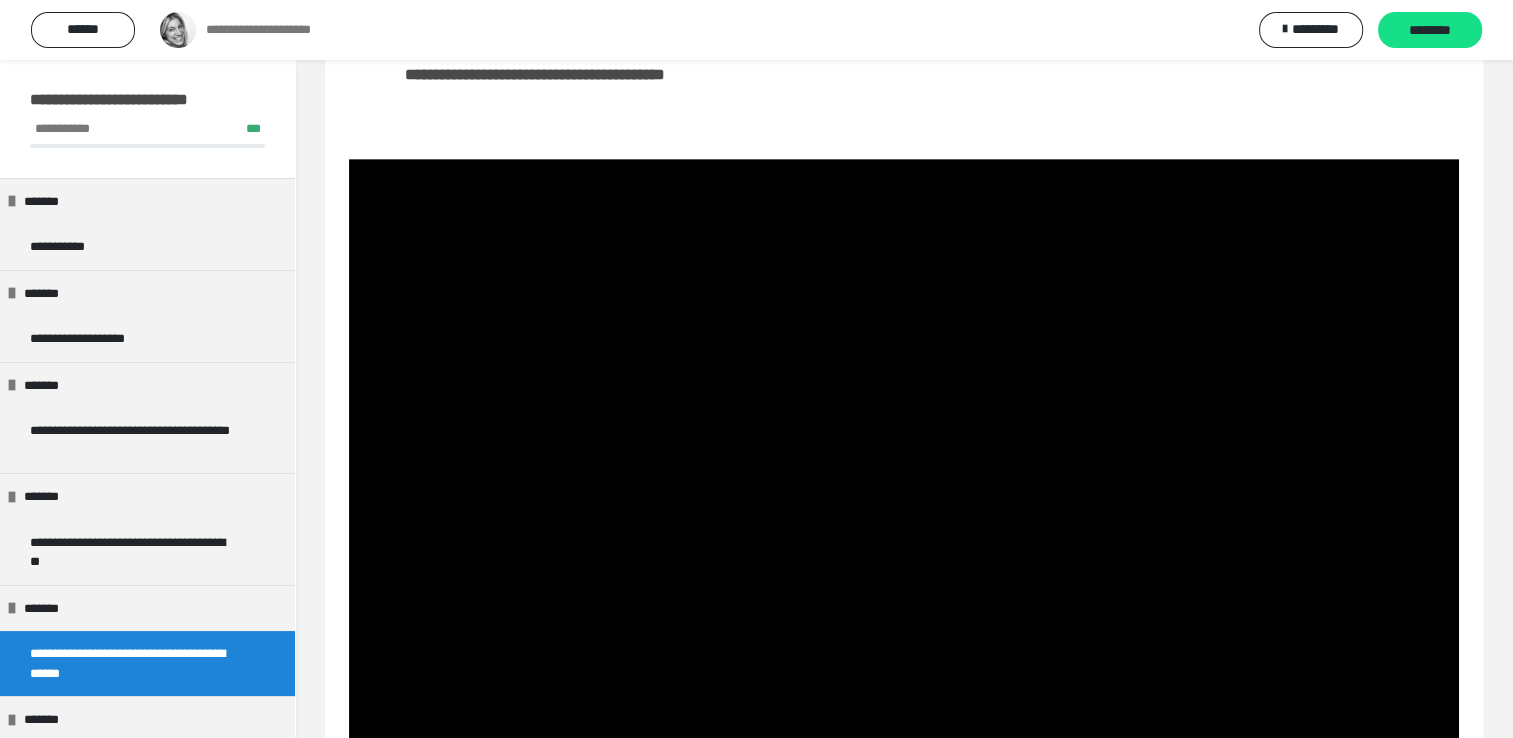 click at bounding box center [904, 471] 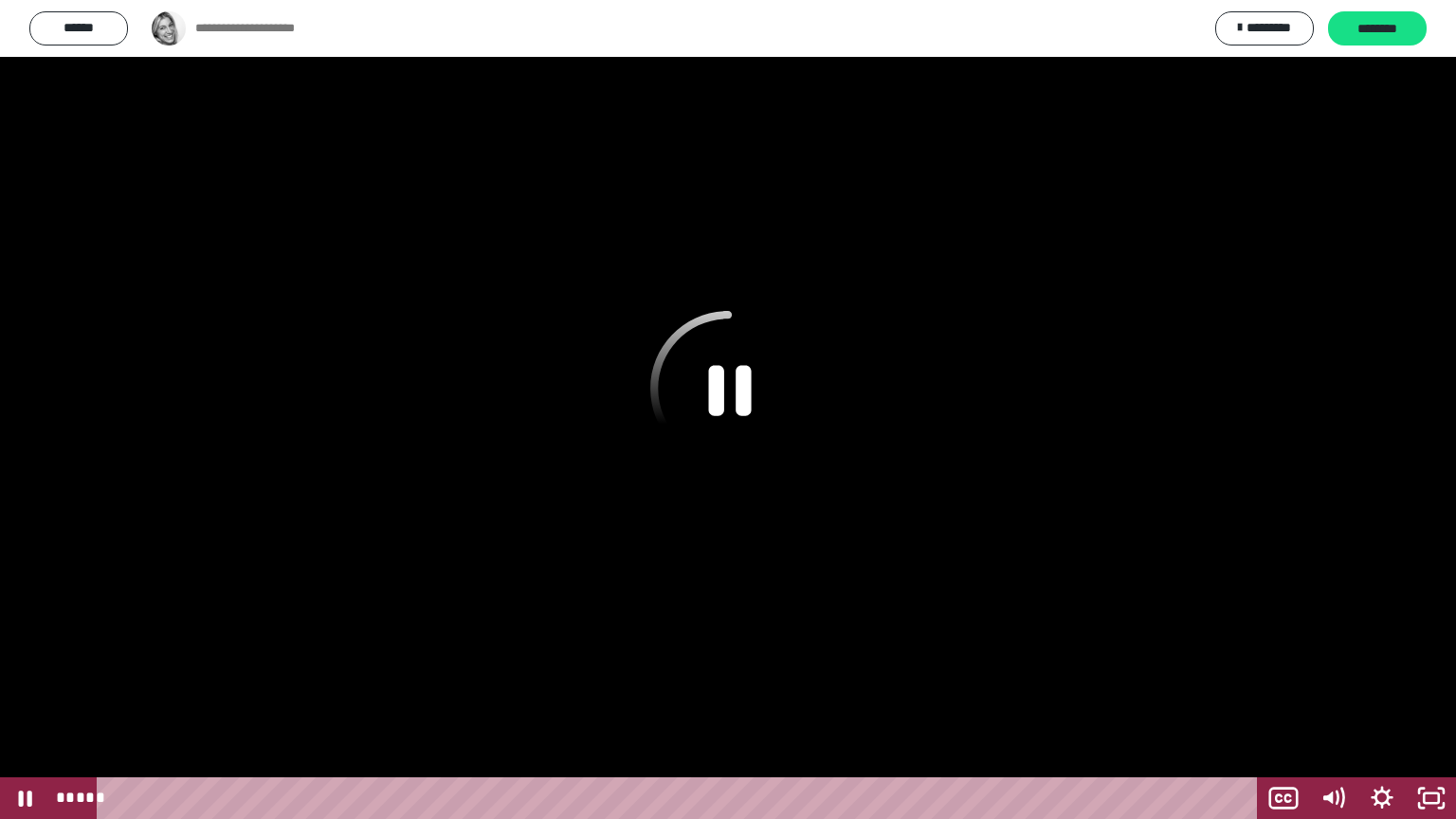 click 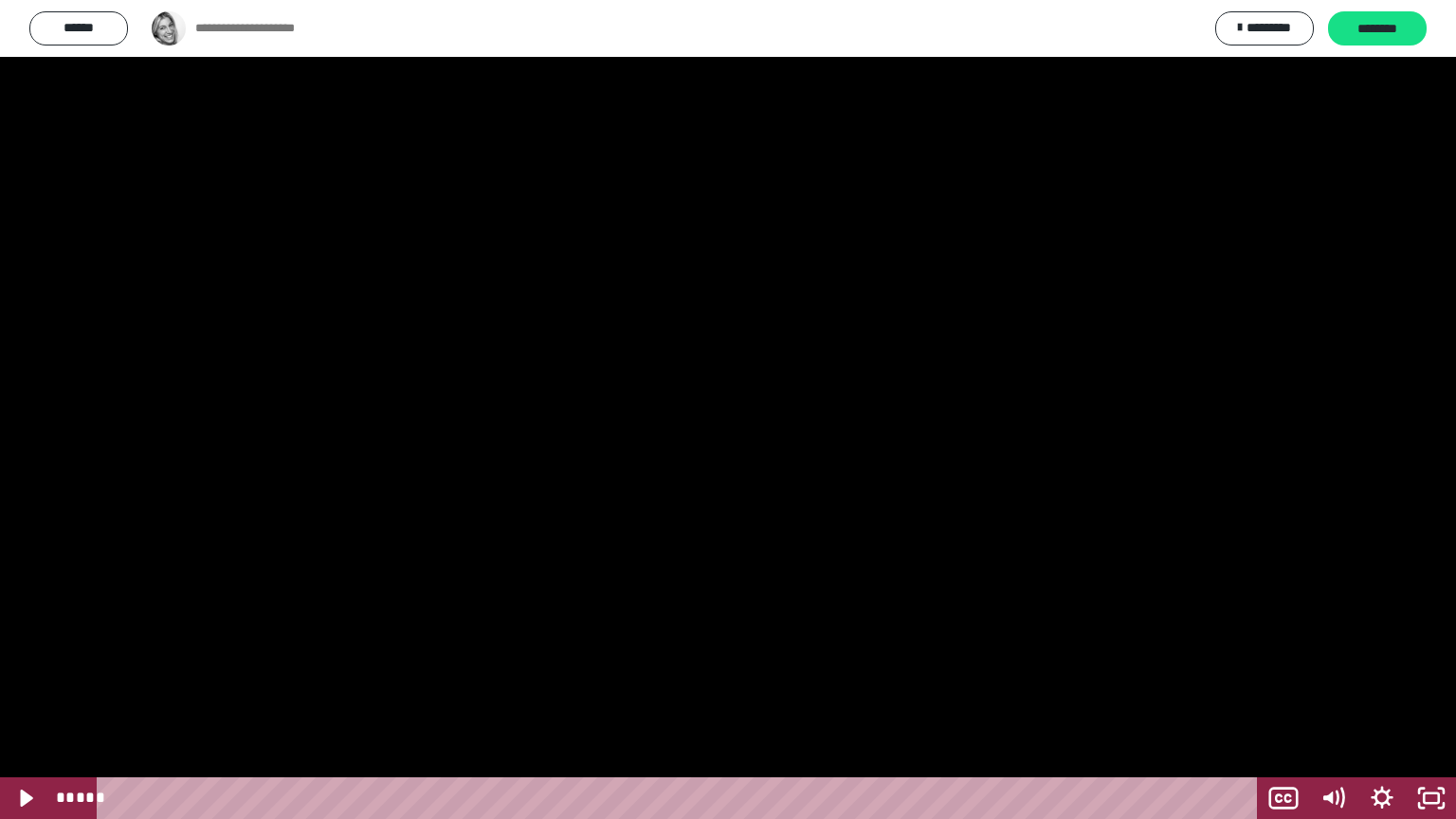 click at bounding box center (728, 410) 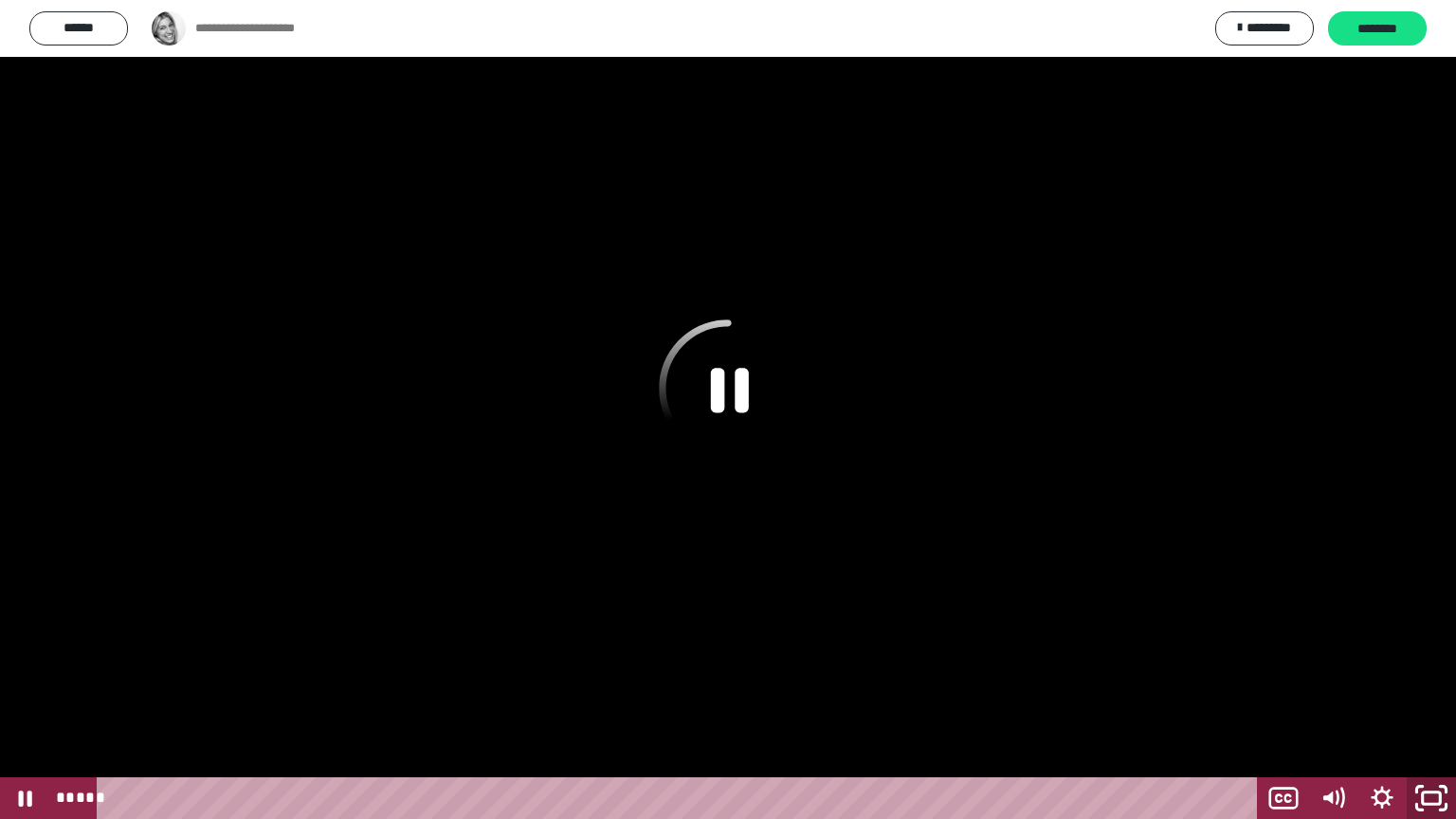 click 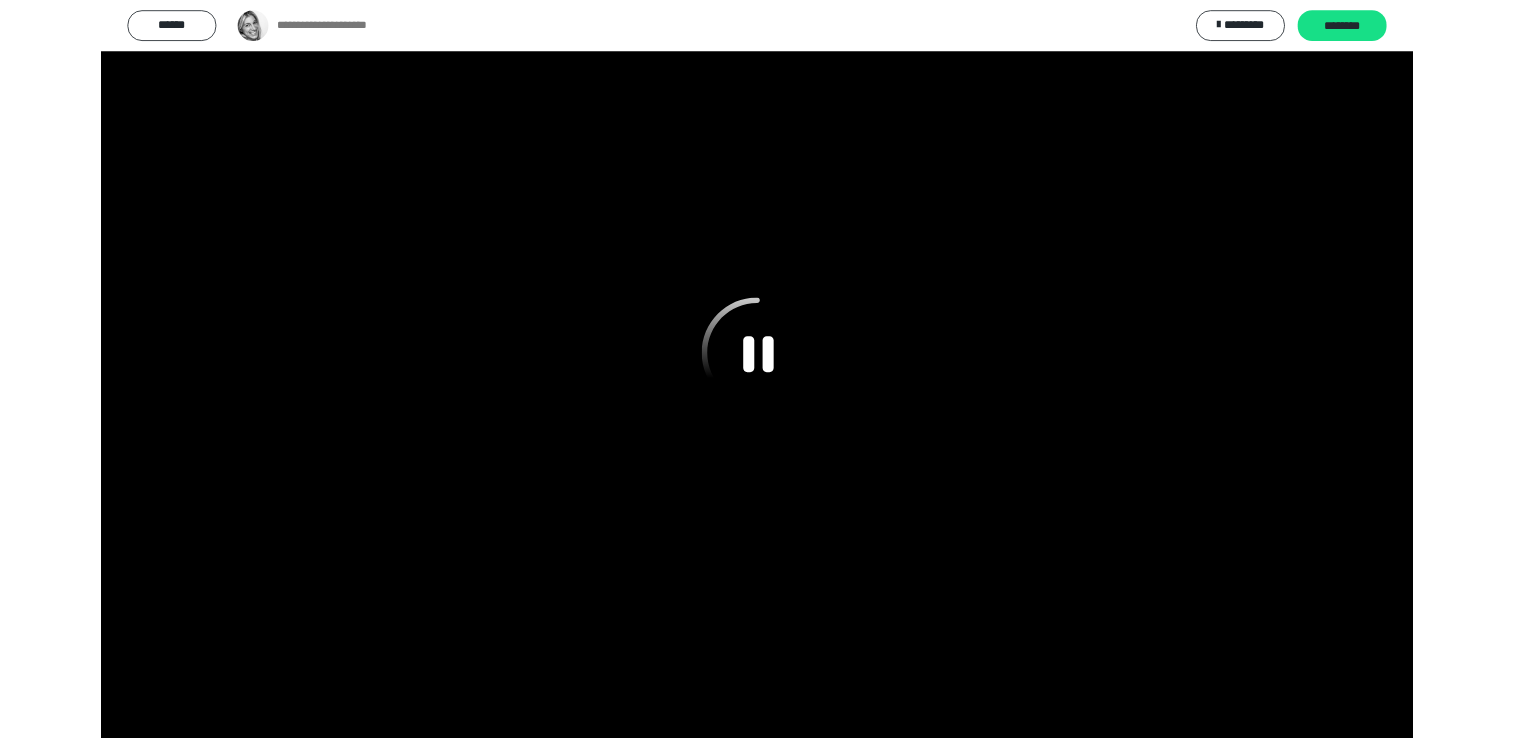 scroll, scrollTop: 808, scrollLeft: 0, axis: vertical 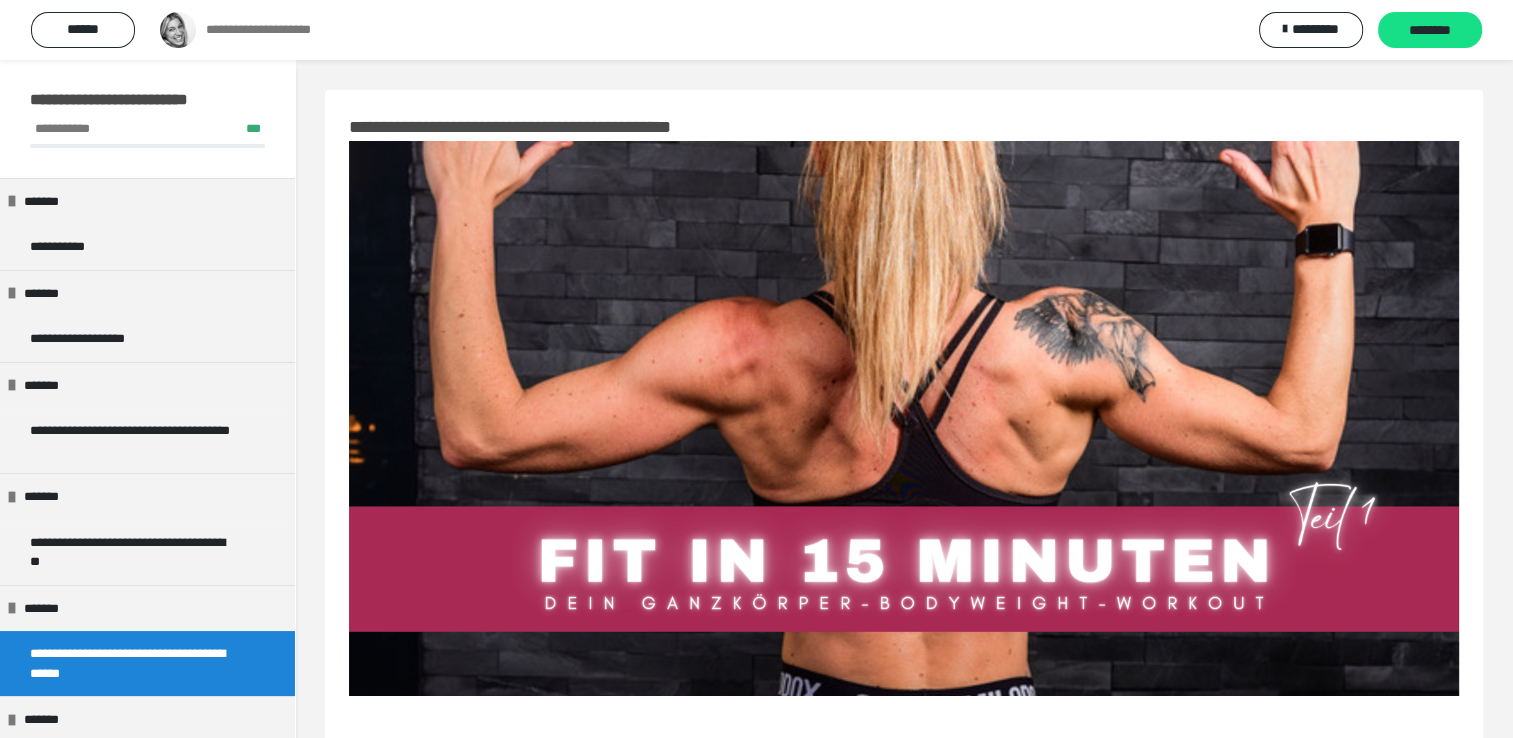 click at bounding box center (904, 418) 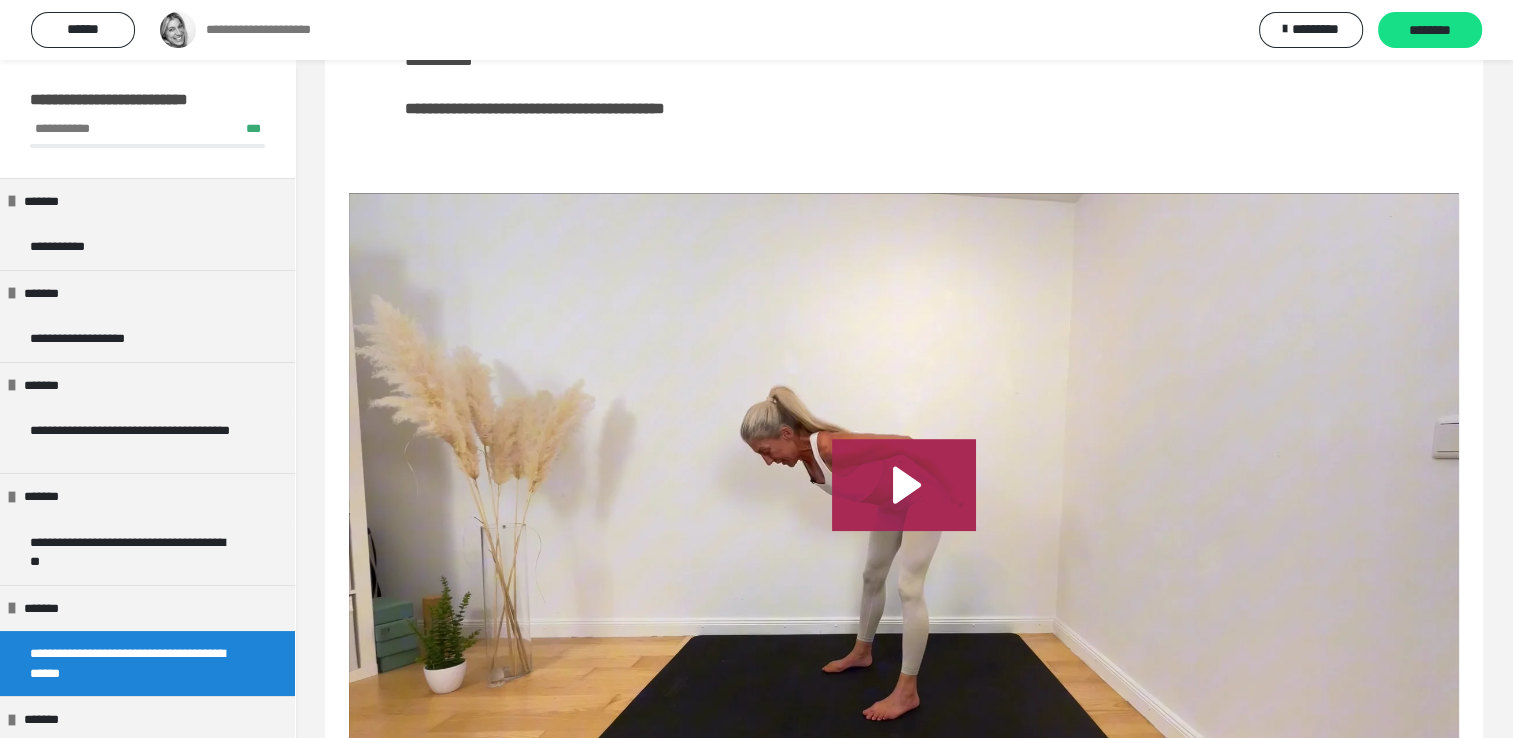 scroll, scrollTop: 800, scrollLeft: 0, axis: vertical 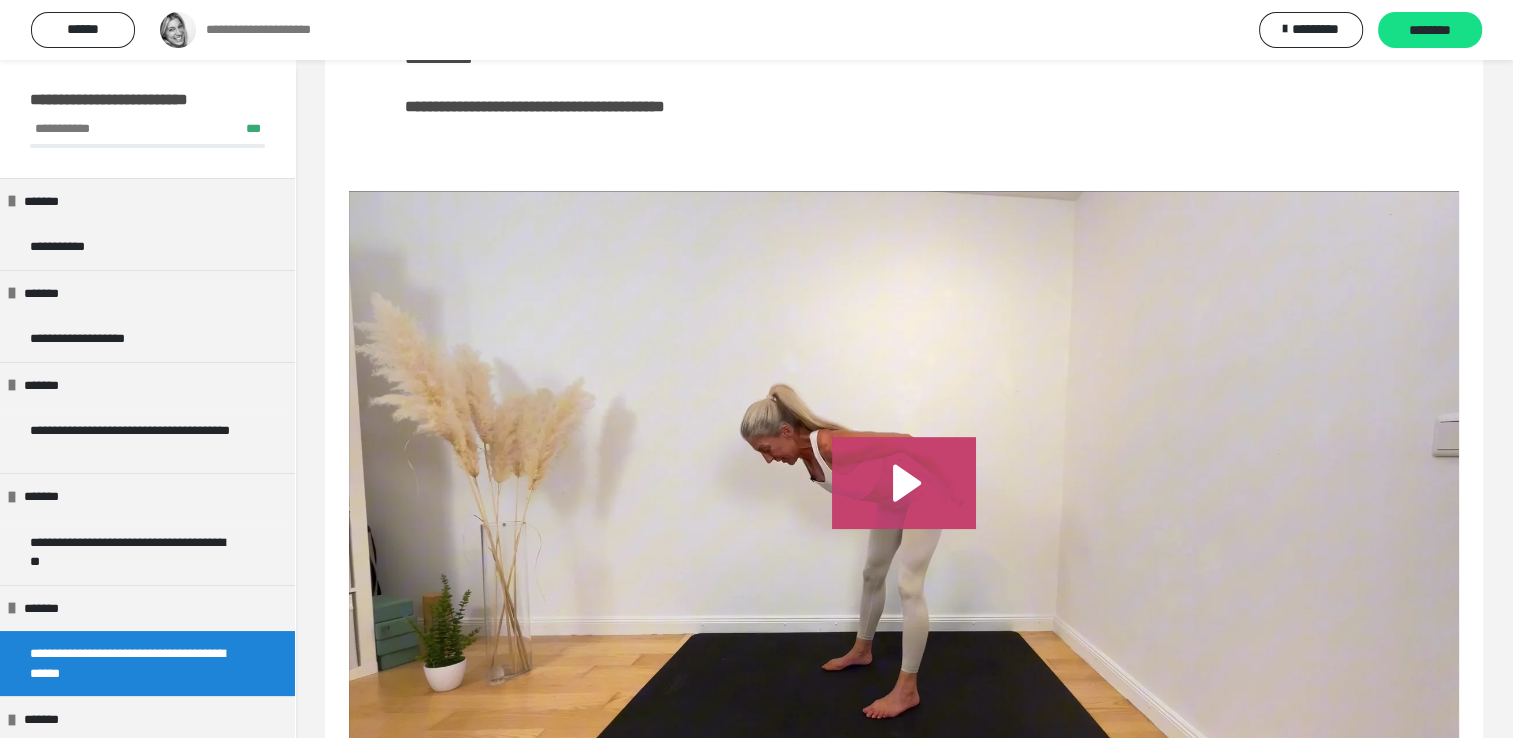 click 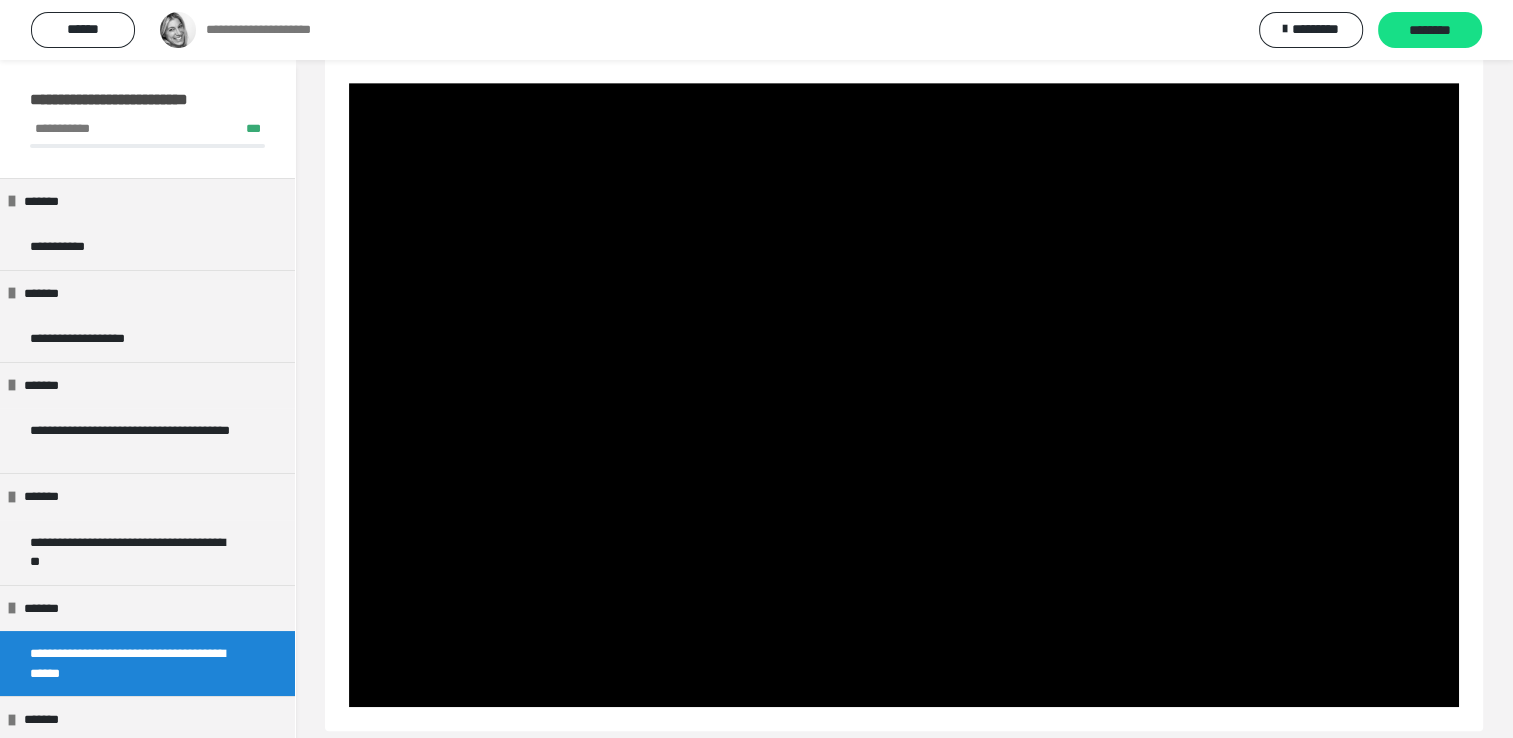 scroll, scrollTop: 930, scrollLeft: 0, axis: vertical 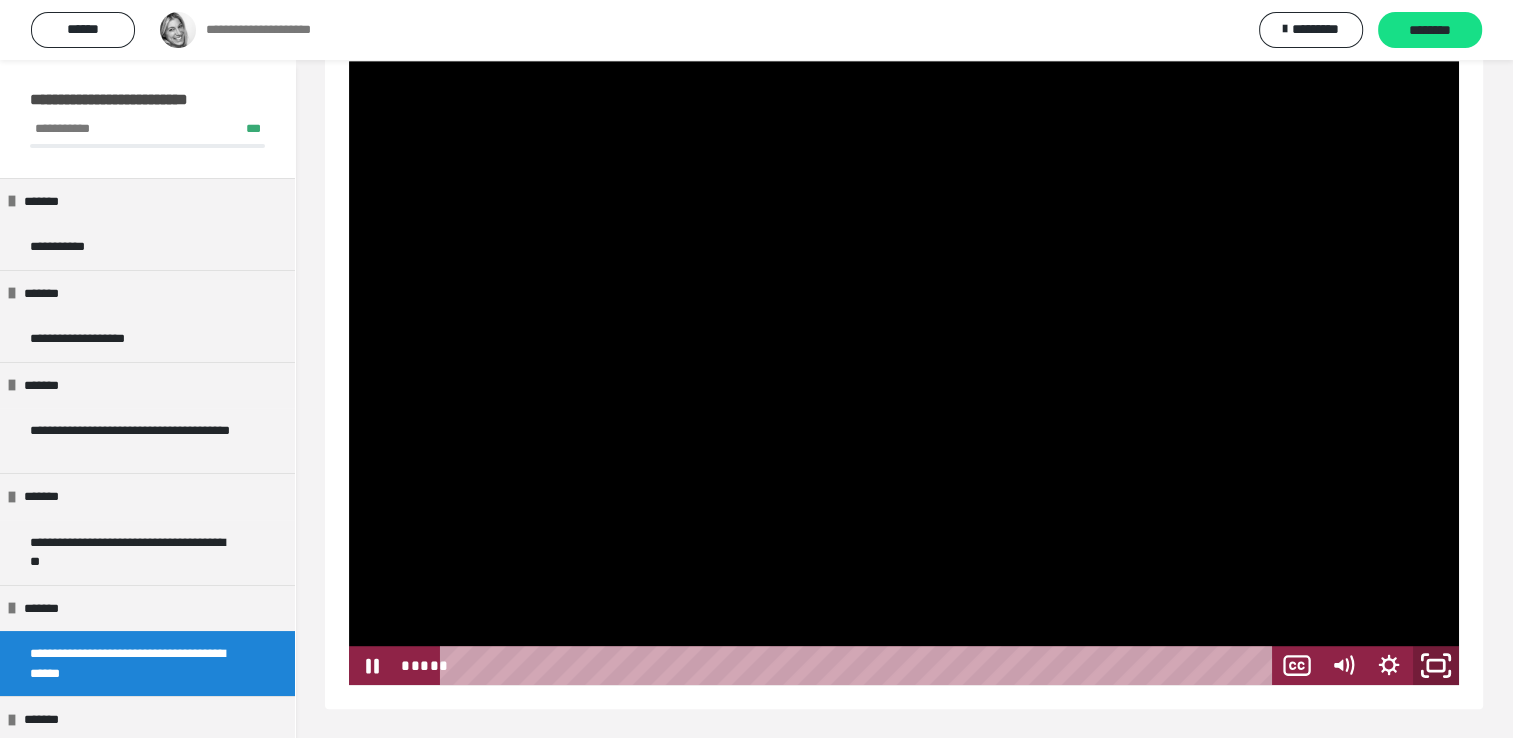 click 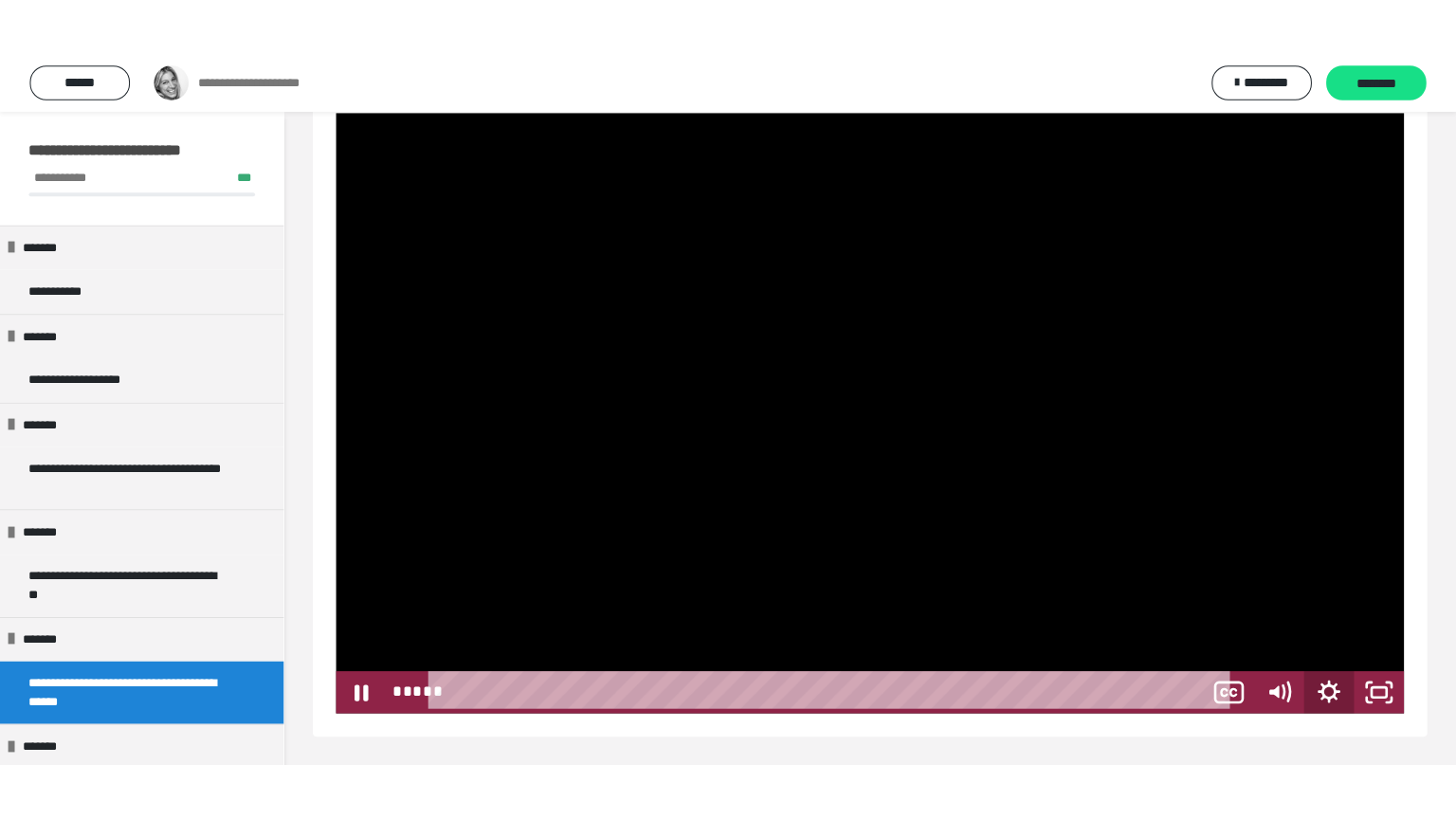 scroll, scrollTop: 789, scrollLeft: 0, axis: vertical 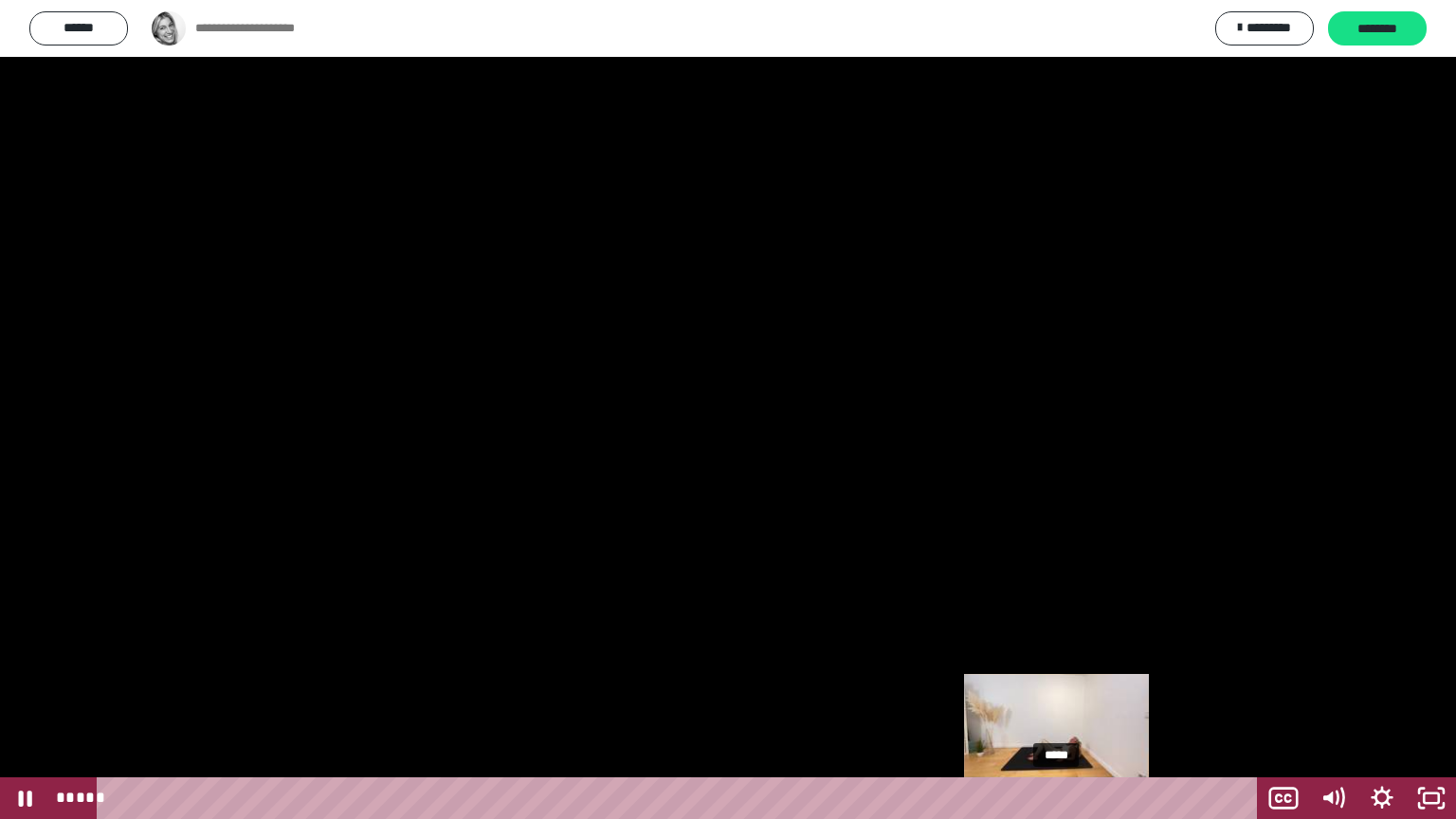 click on "*****" at bounding box center [681, 798] 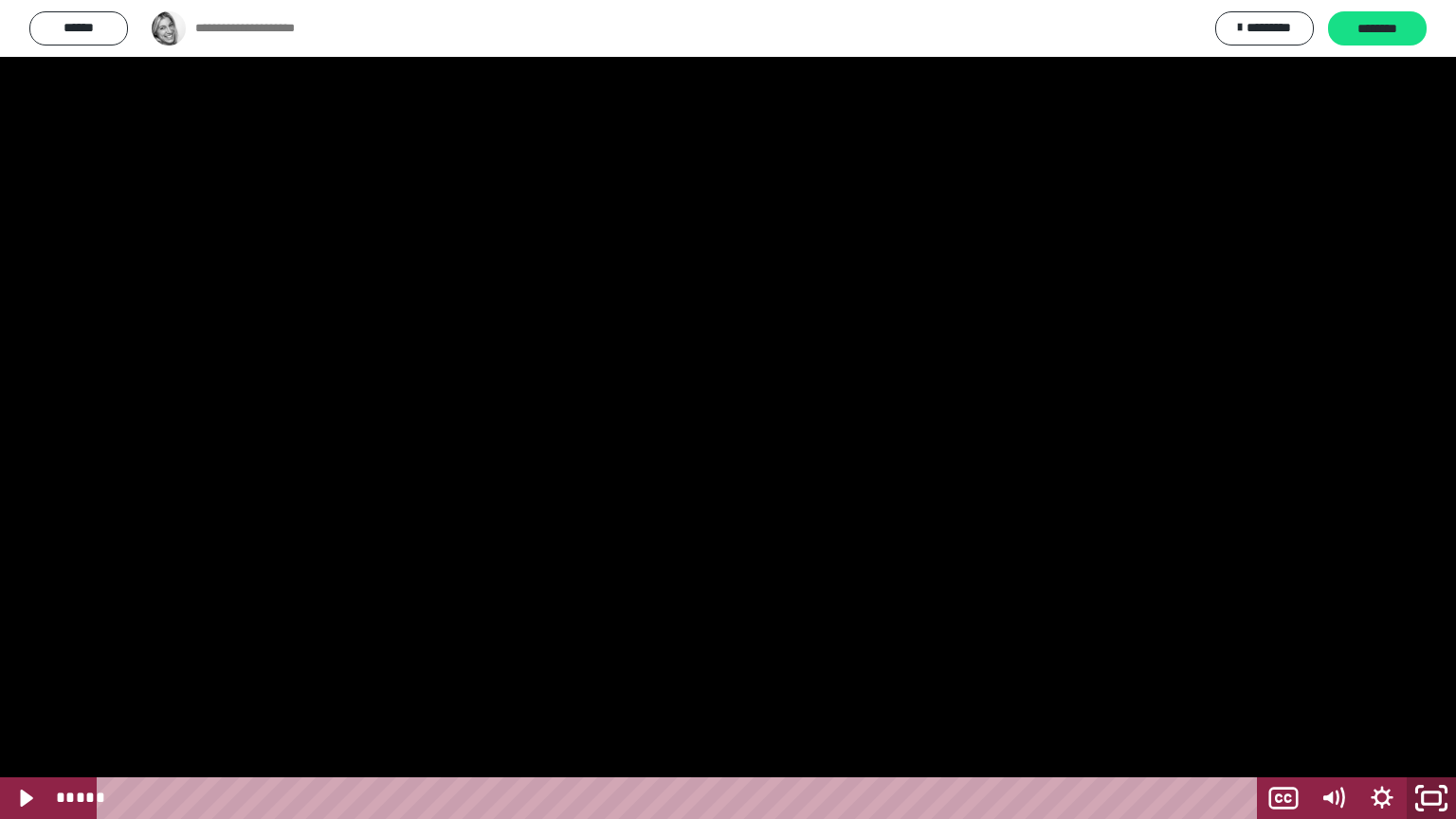 click 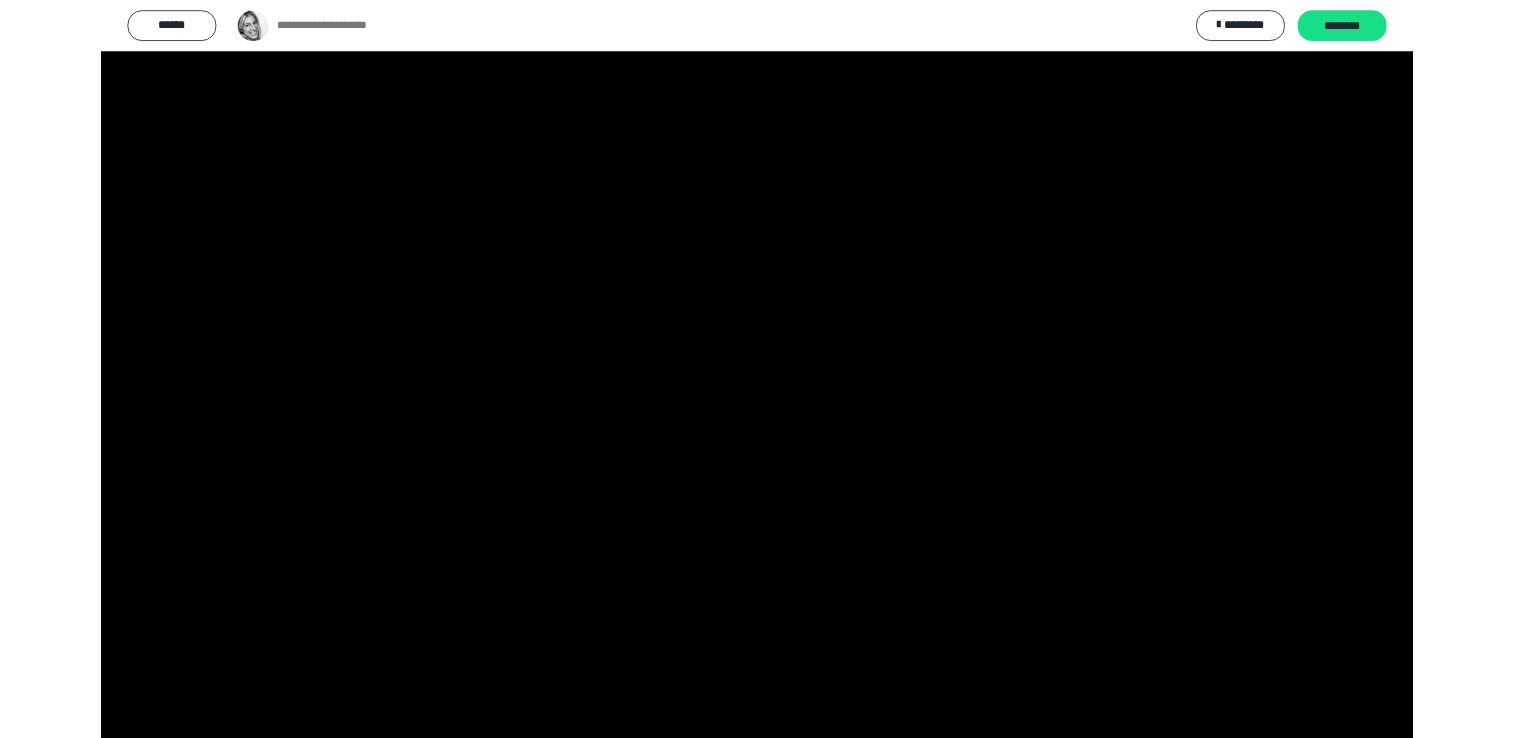 scroll, scrollTop: 808, scrollLeft: 0, axis: vertical 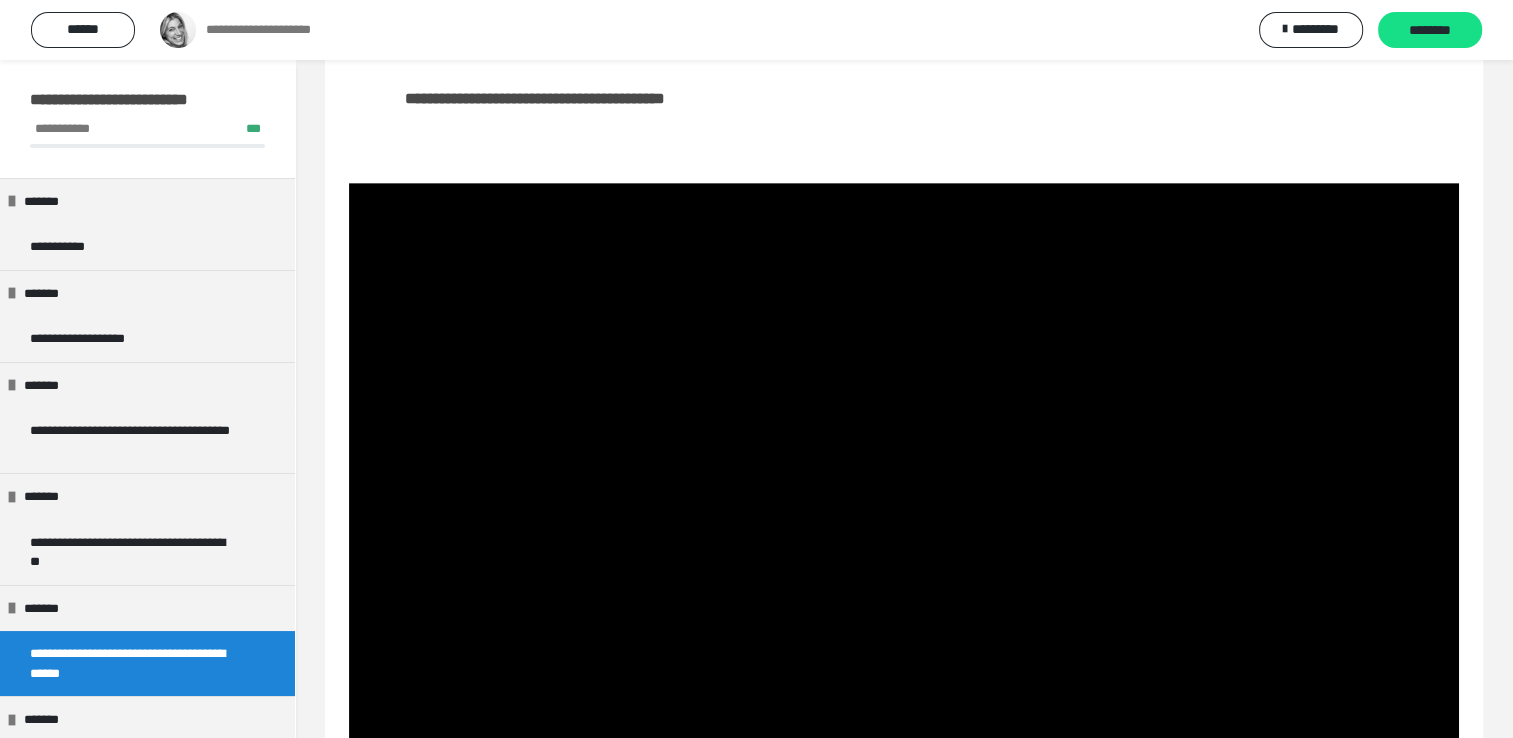 type 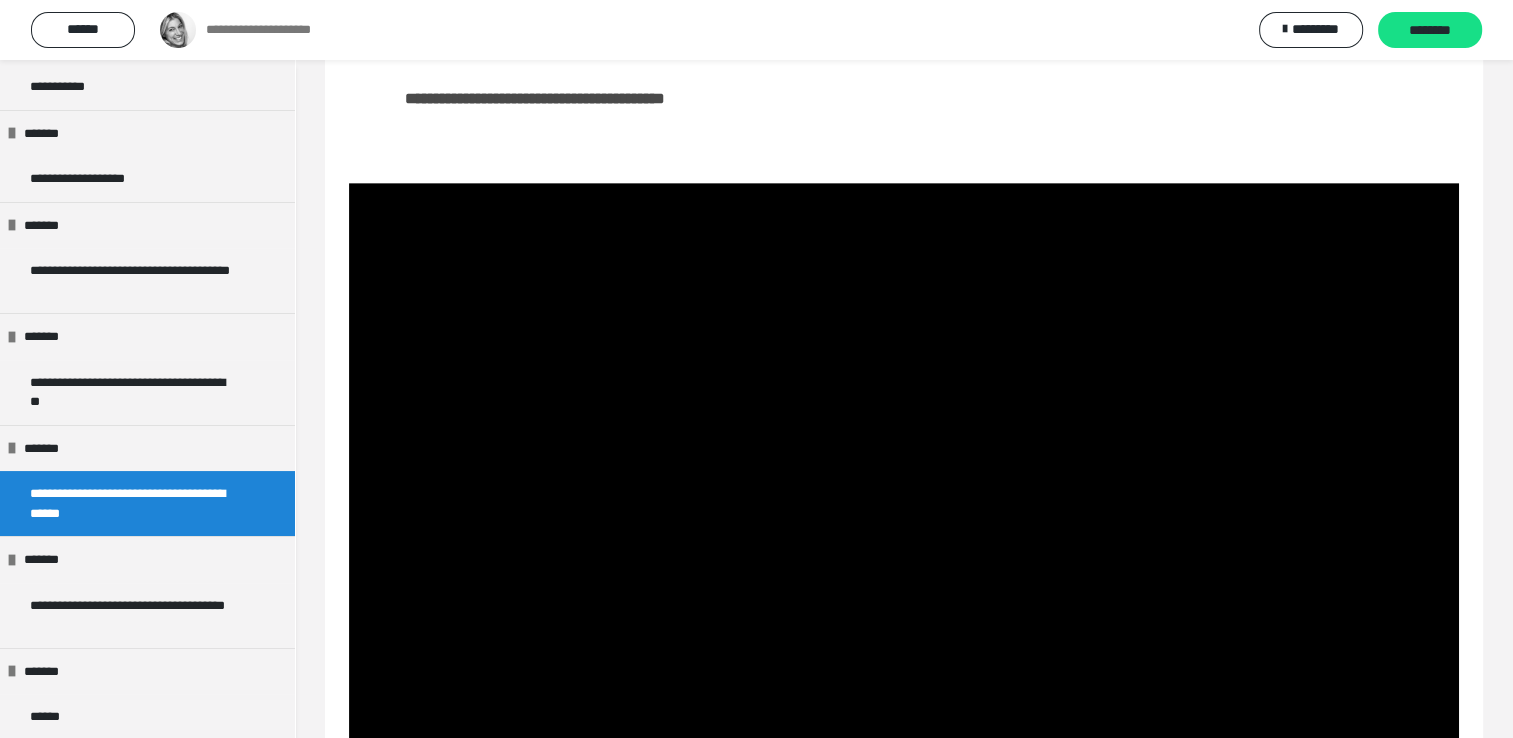 scroll, scrollTop: 164, scrollLeft: 0, axis: vertical 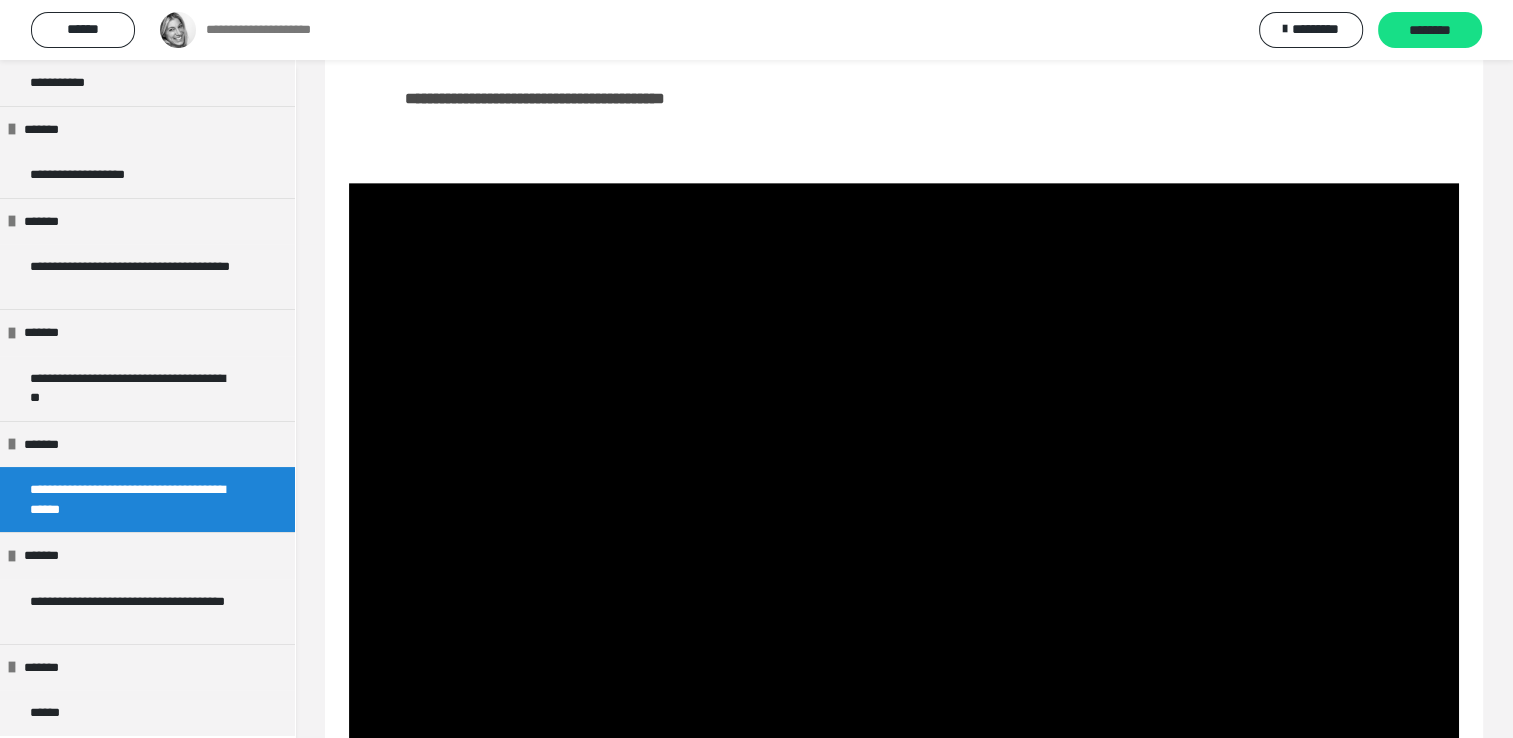 click on "*******" at bounding box center [147, 667] 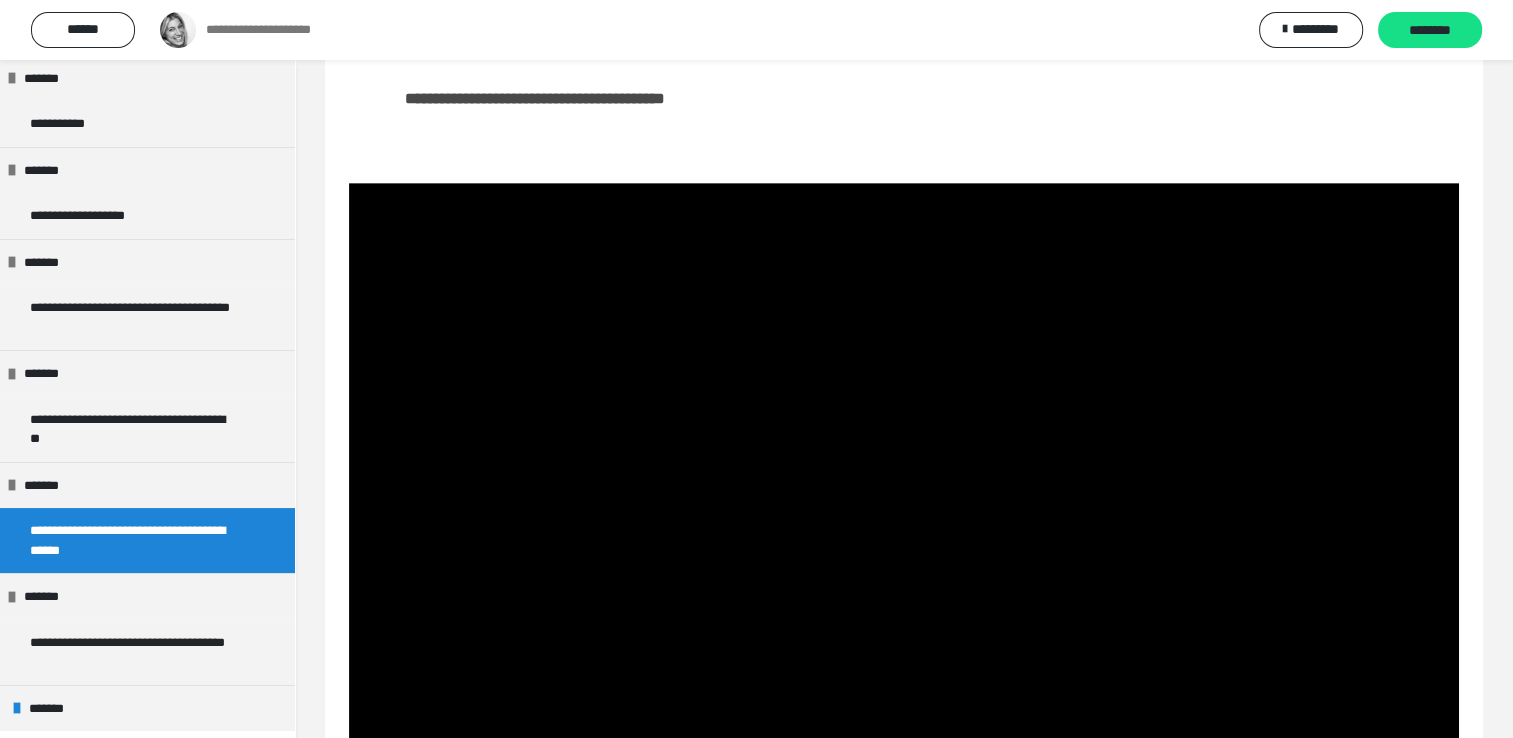 scroll, scrollTop: 119, scrollLeft: 0, axis: vertical 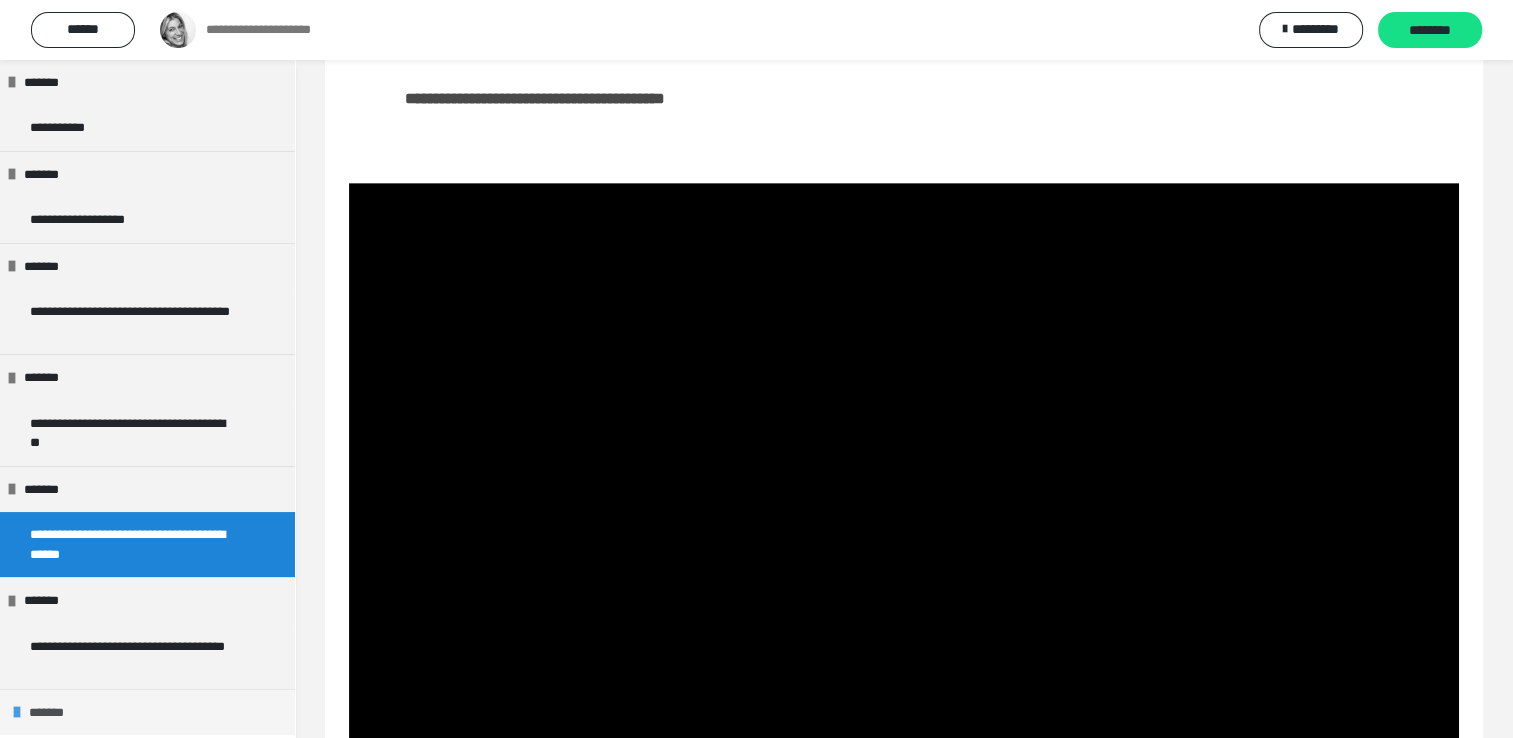 click on "*******" at bounding box center (147, 712) 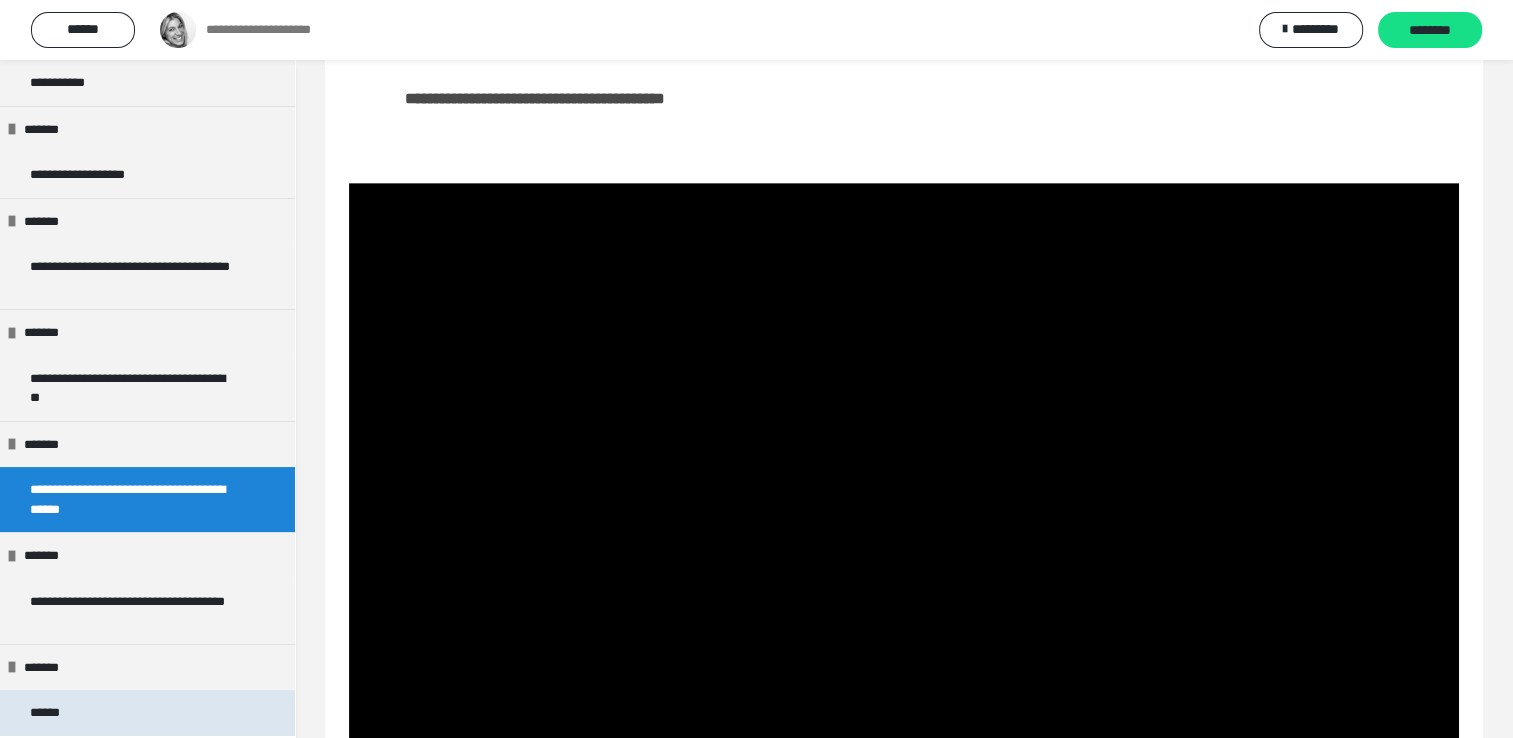 click on "******" at bounding box center (147, 713) 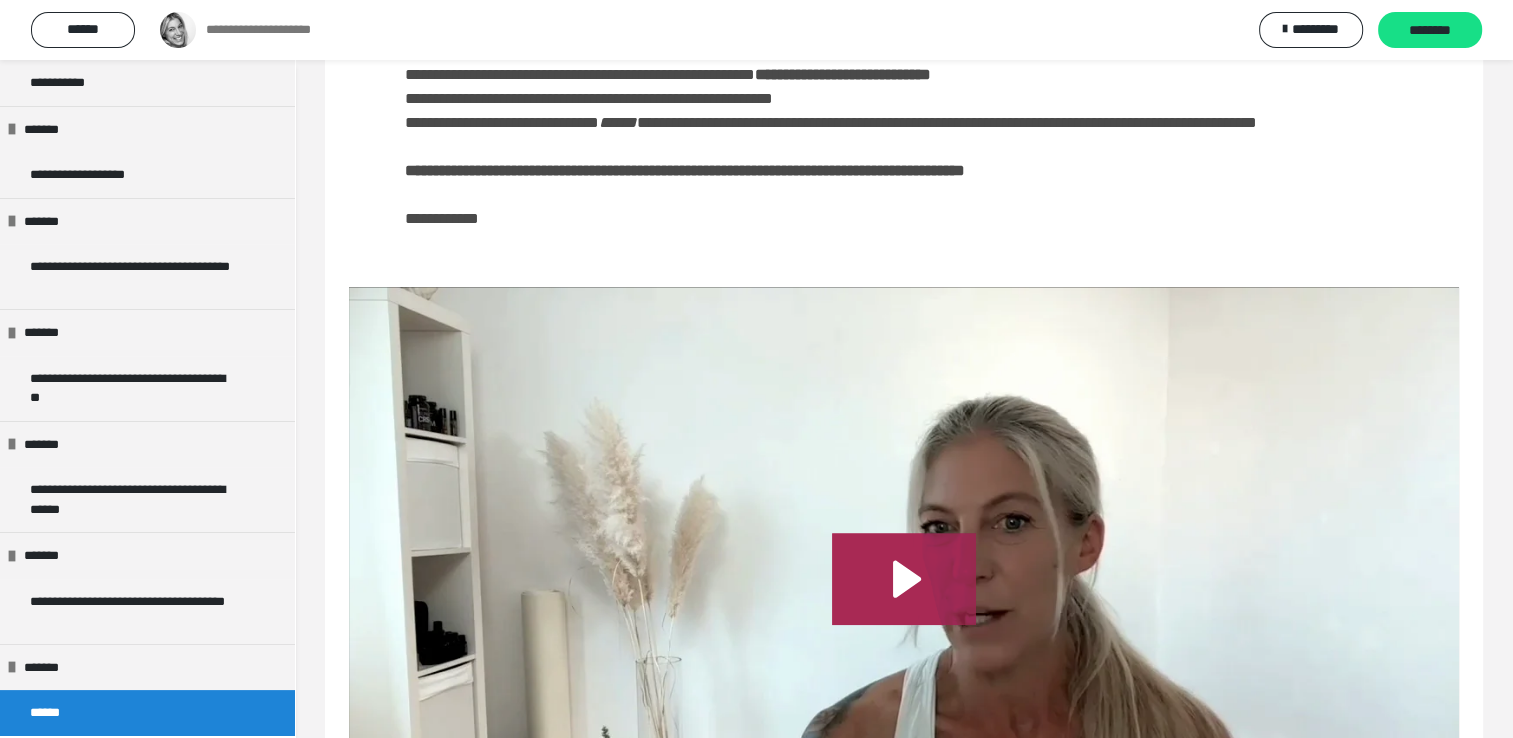 scroll, scrollTop: 941, scrollLeft: 0, axis: vertical 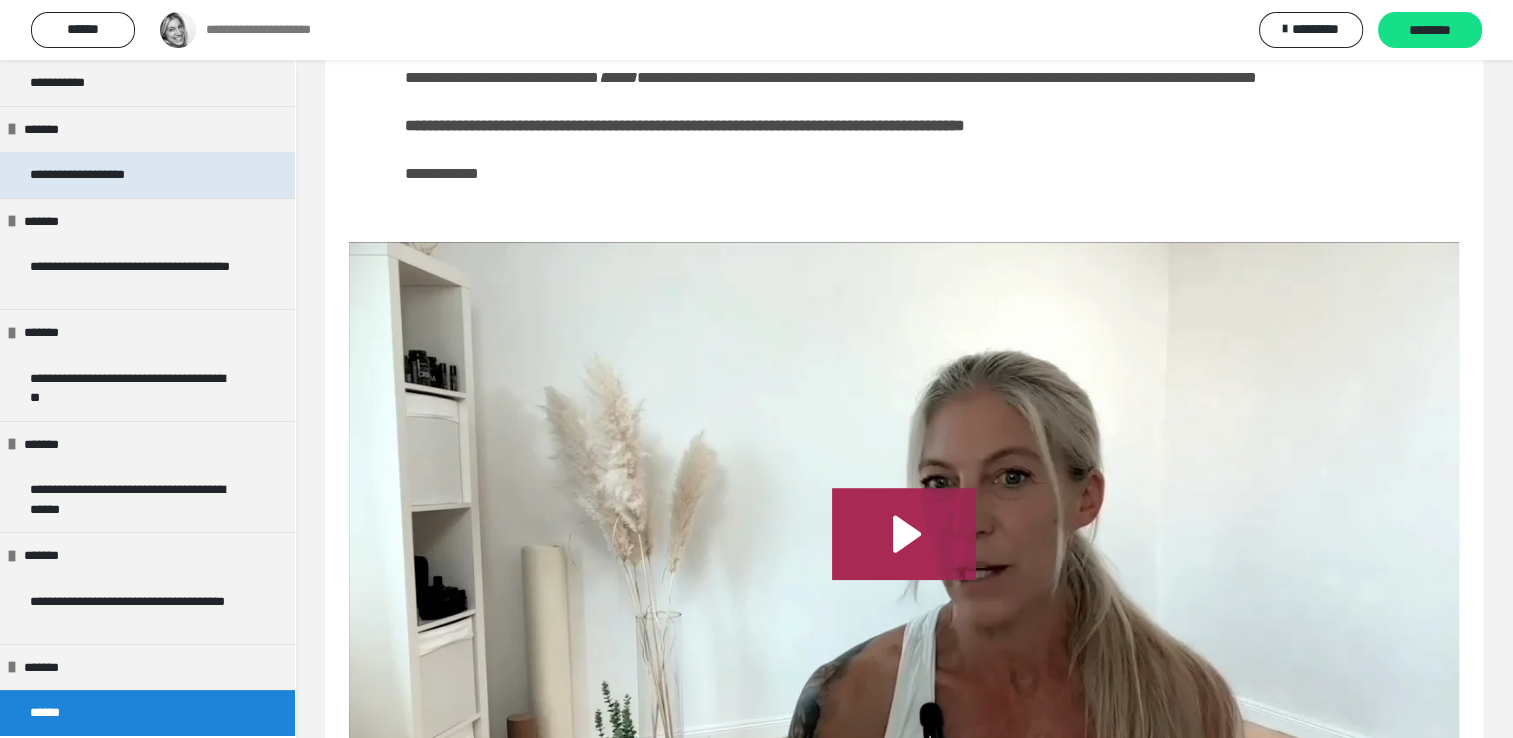 click on "**********" at bounding box center (104, 175) 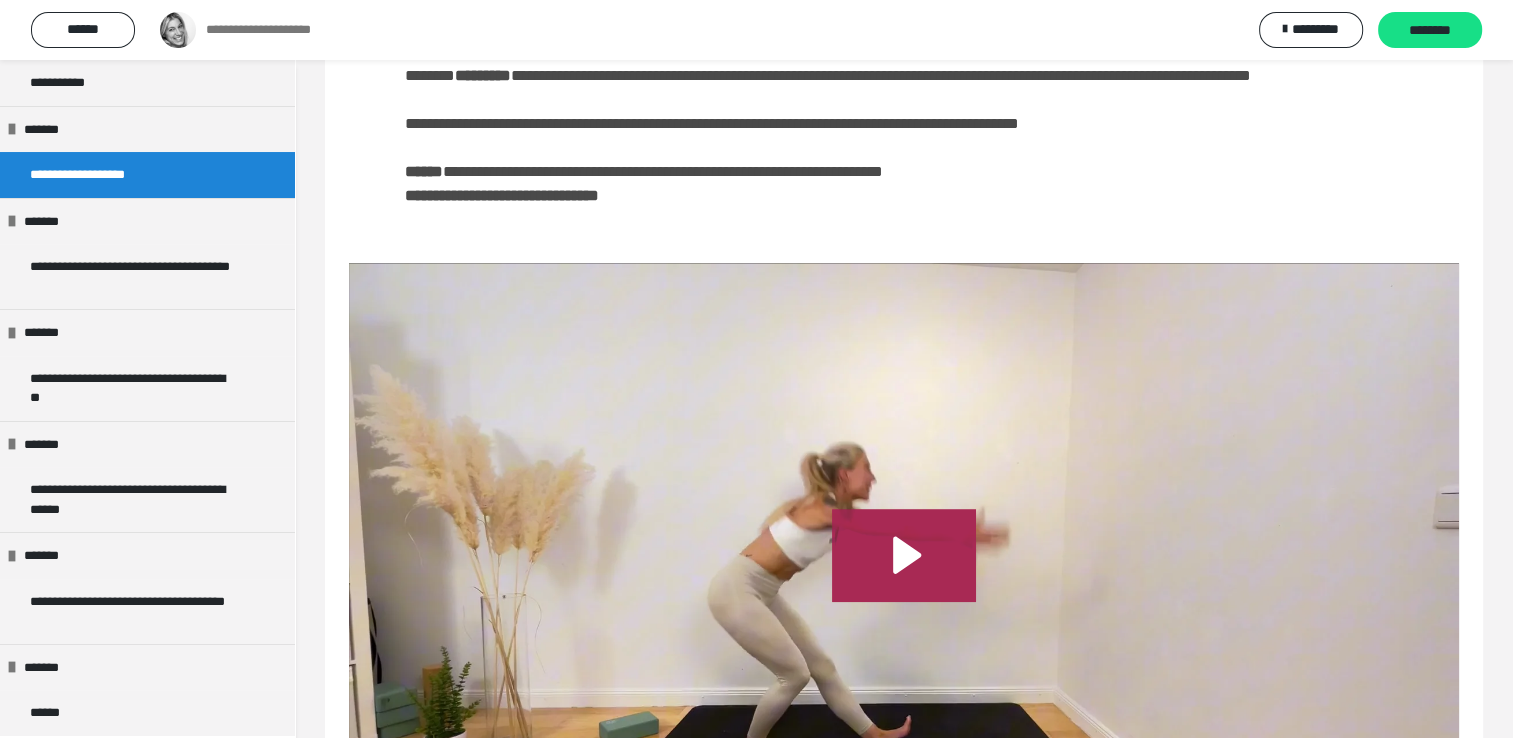 scroll, scrollTop: 813, scrollLeft: 0, axis: vertical 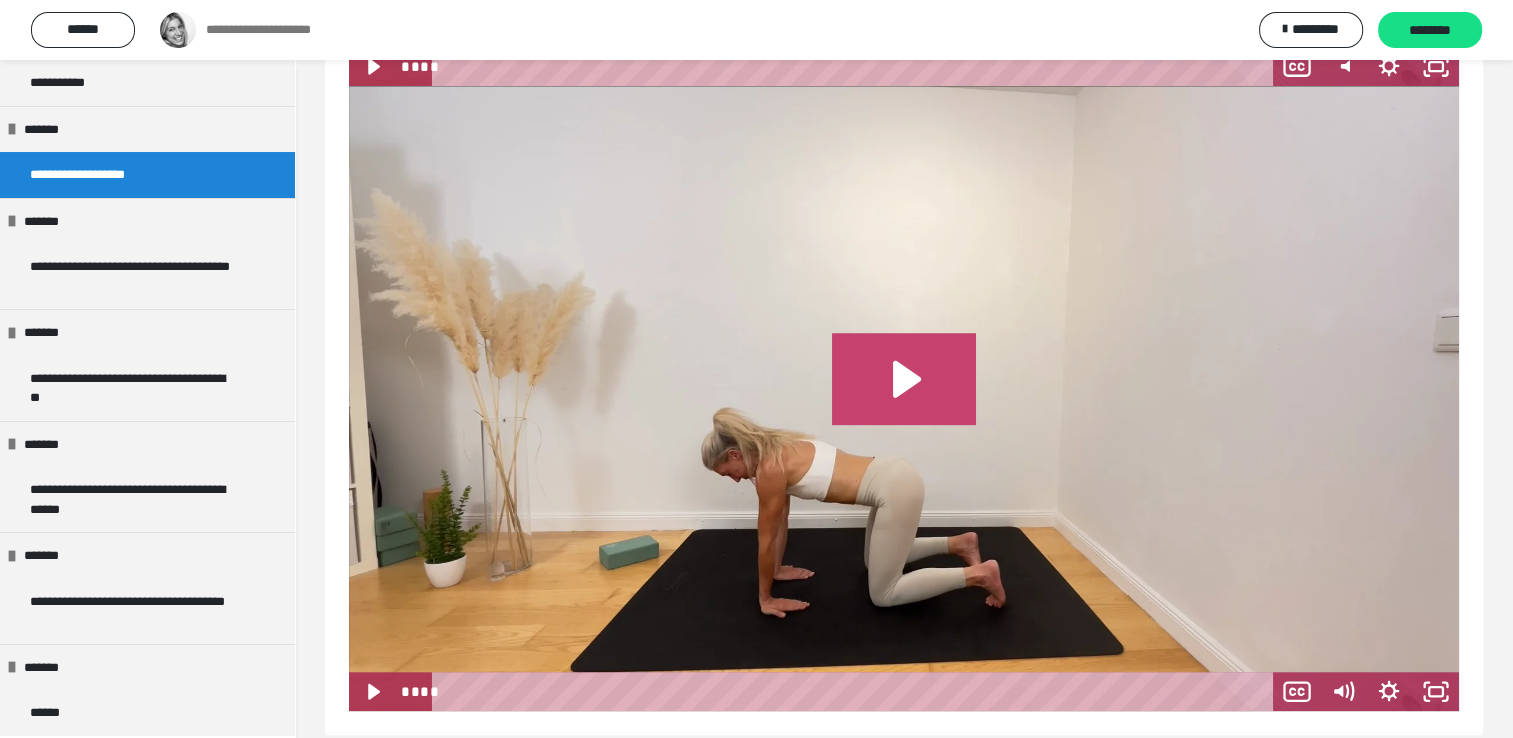 click 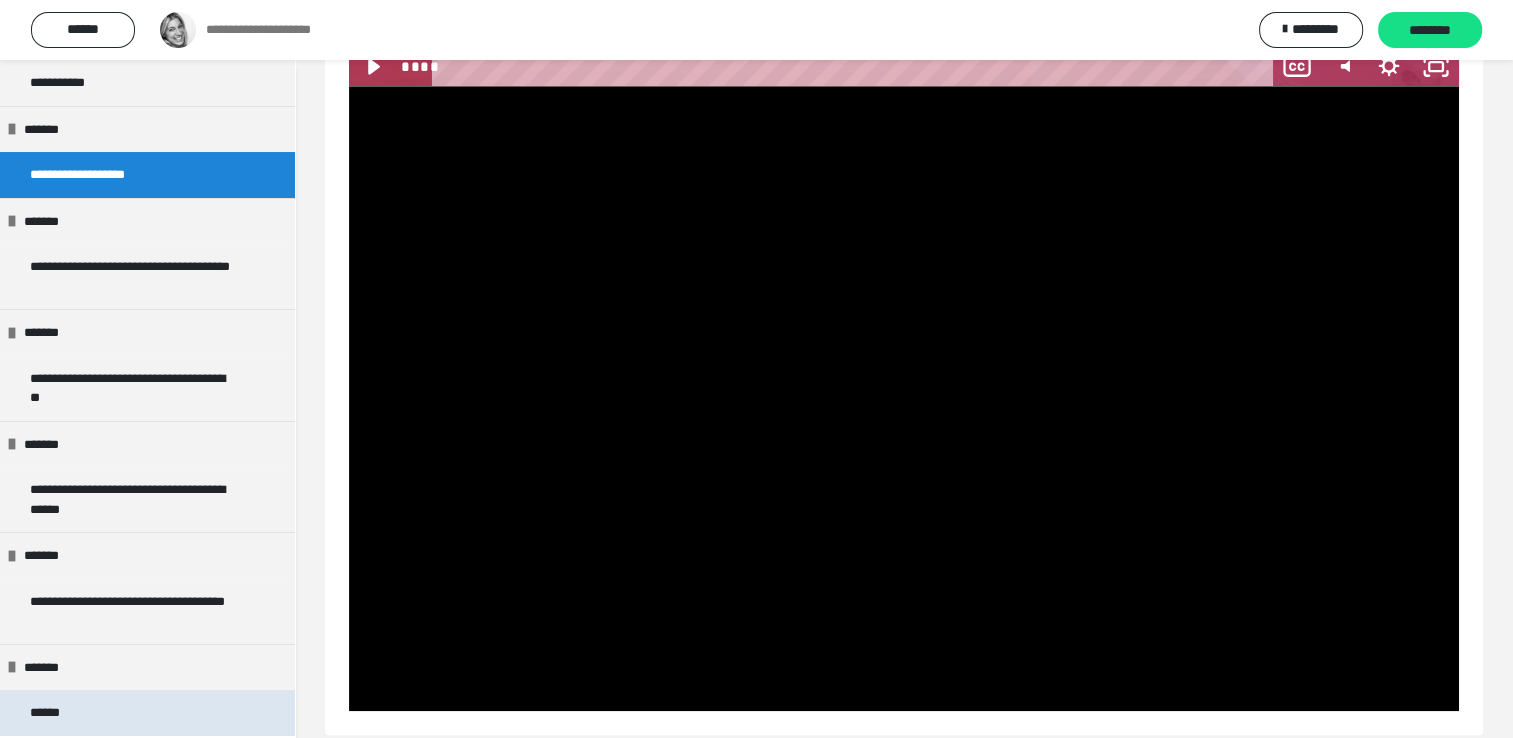 click on "******" at bounding box center (147, 713) 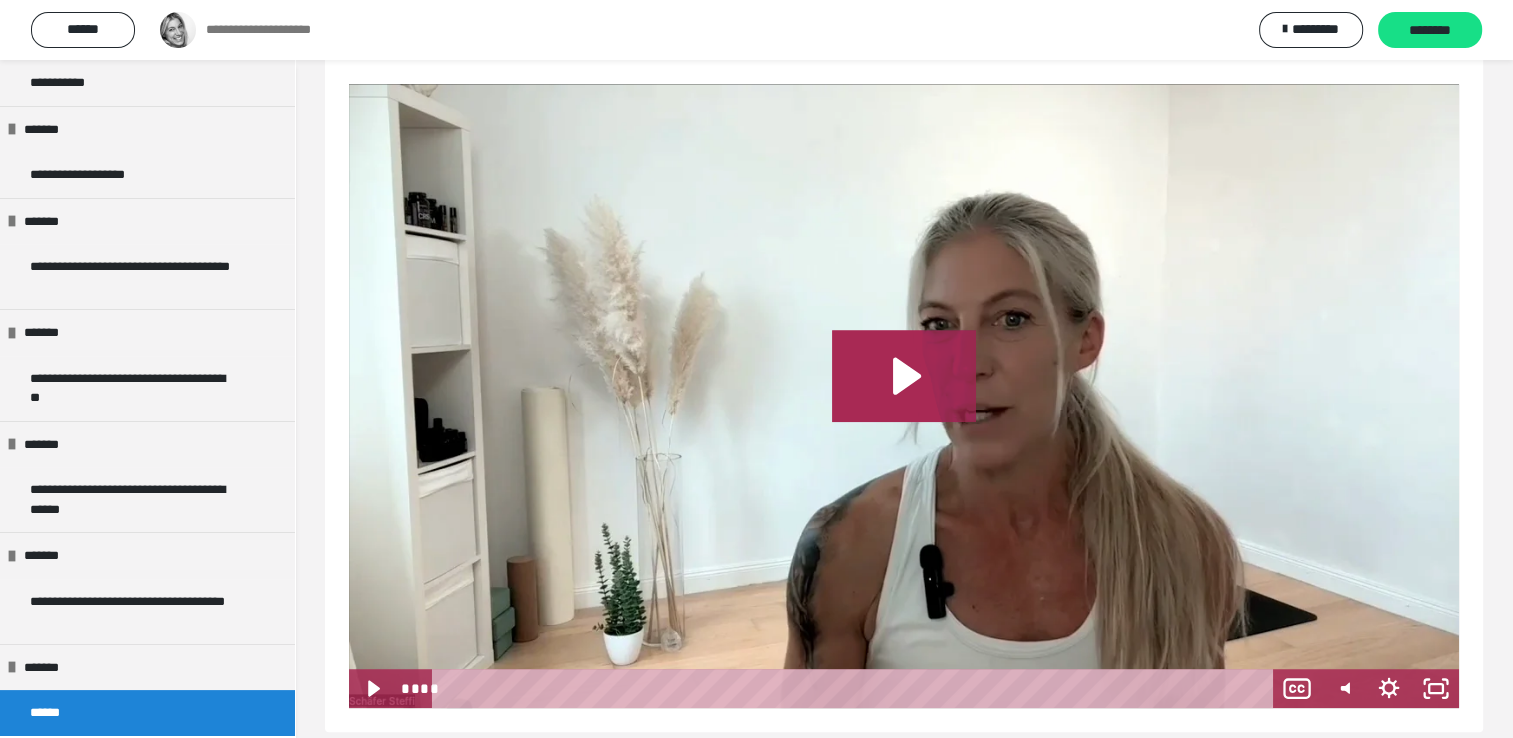 scroll, scrollTop: 1101, scrollLeft: 0, axis: vertical 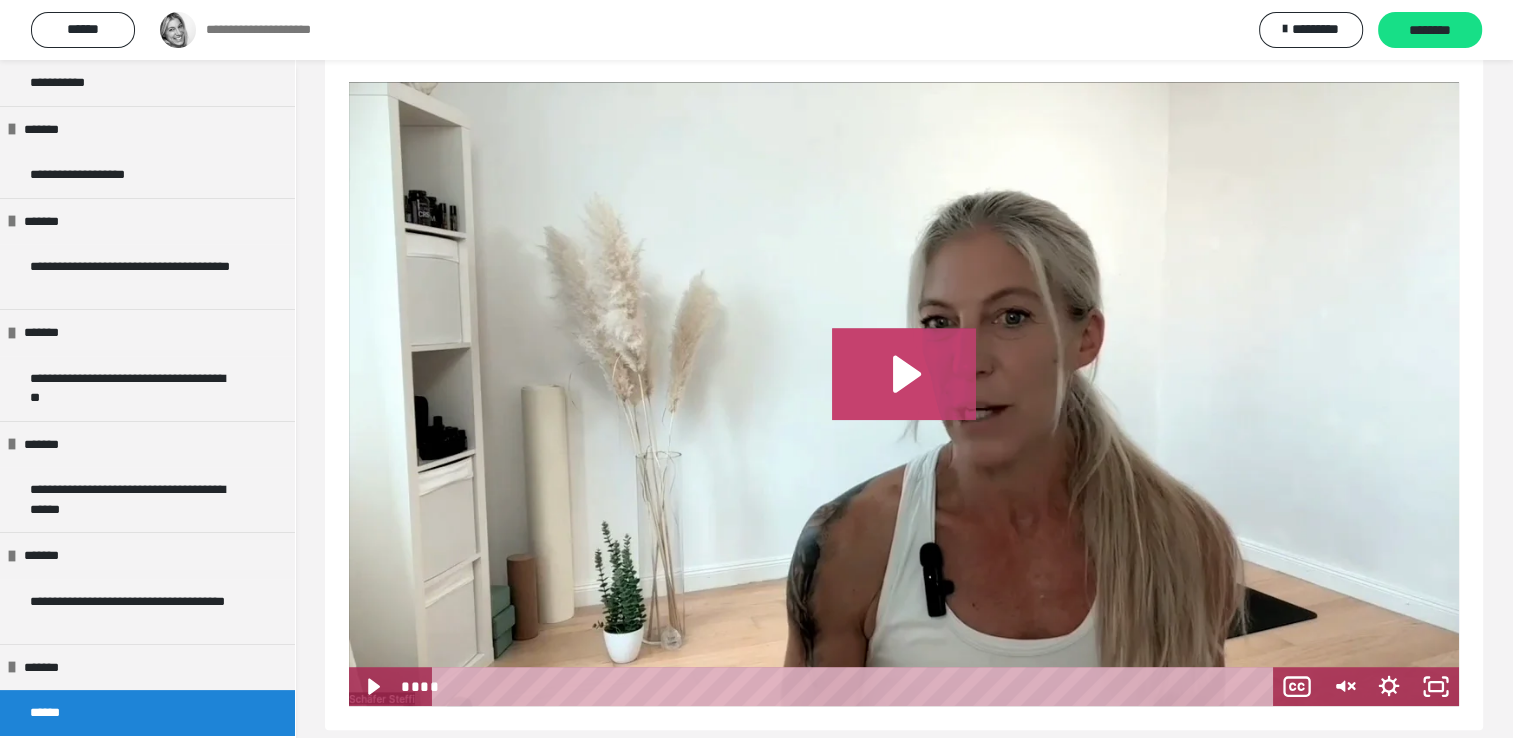 click 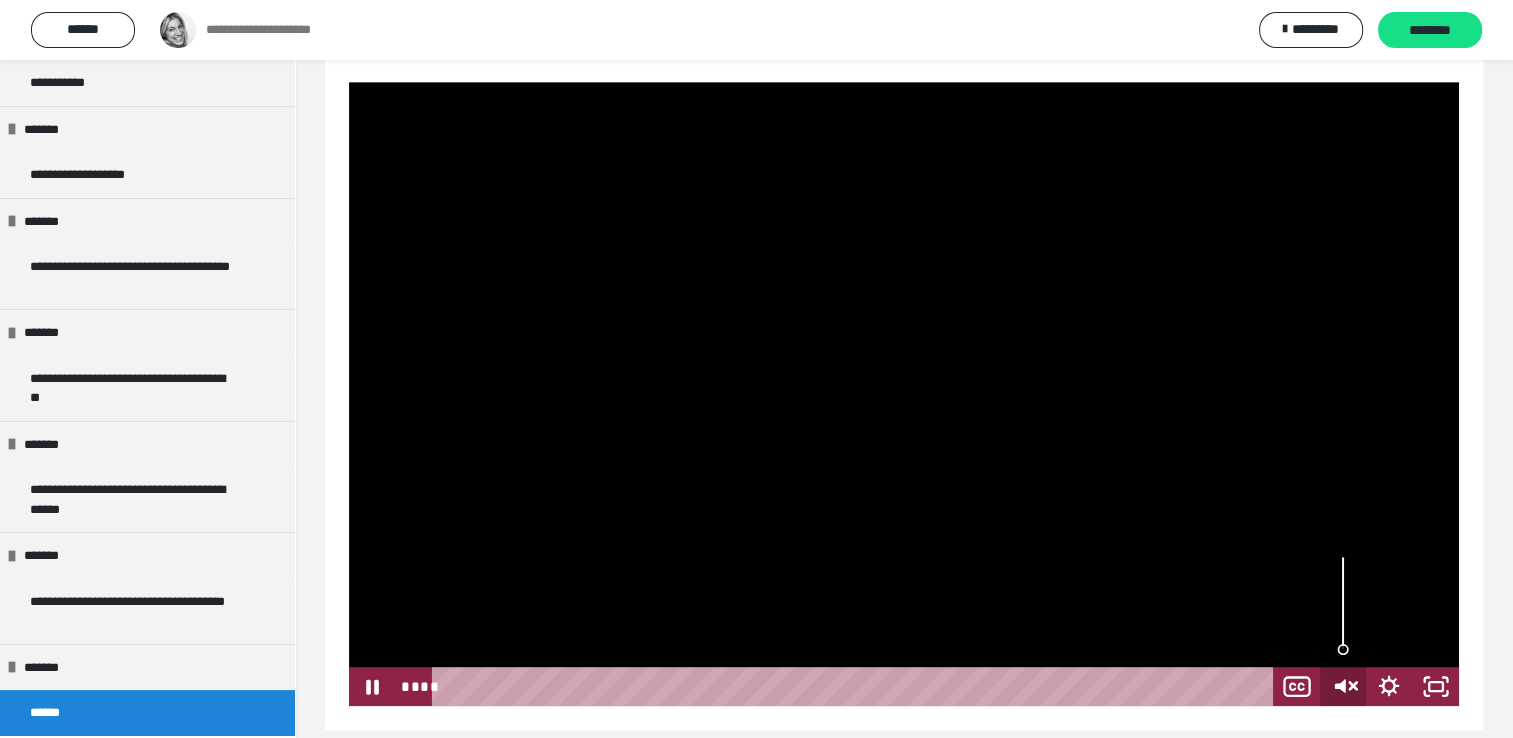 click 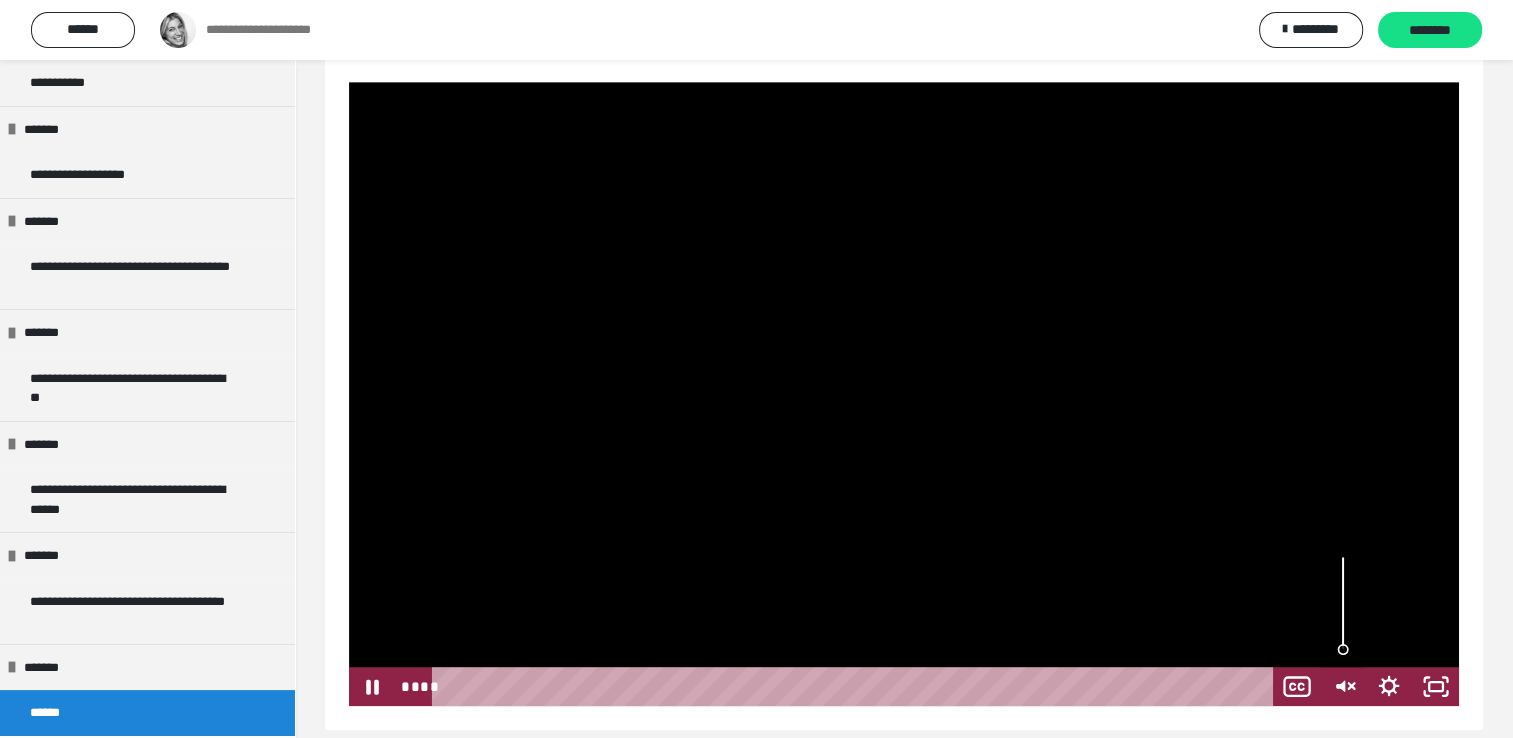 click at bounding box center [1343, 603] 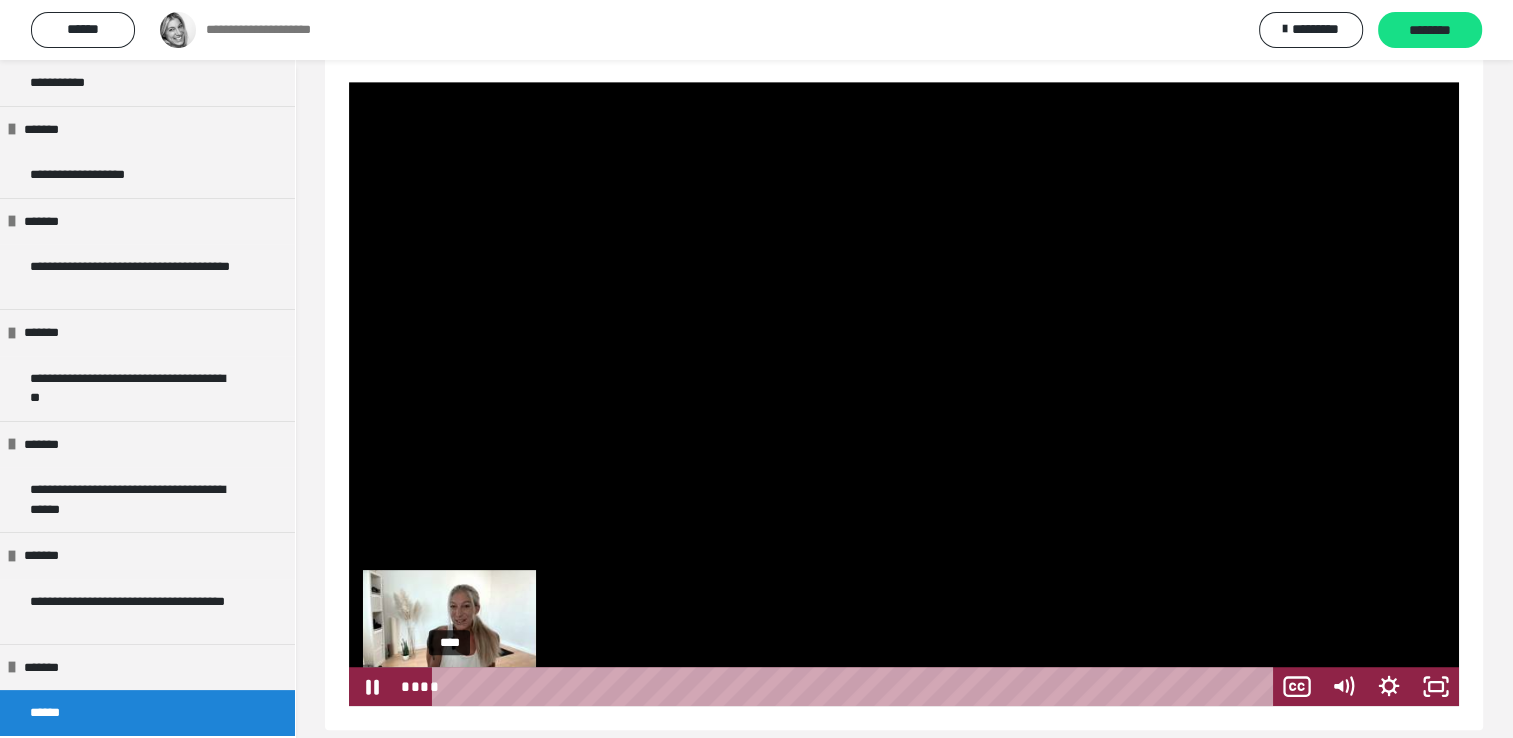 click on "****" at bounding box center (855, 686) 